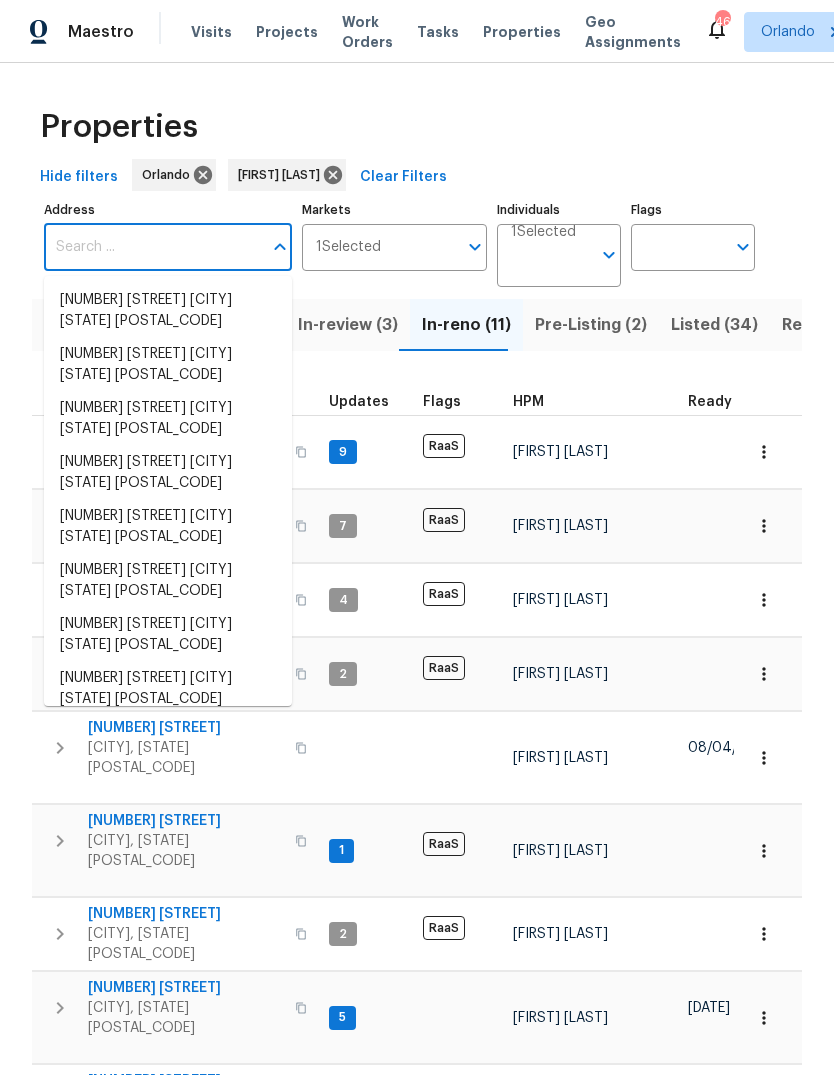scroll, scrollTop: 0, scrollLeft: 0, axis: both 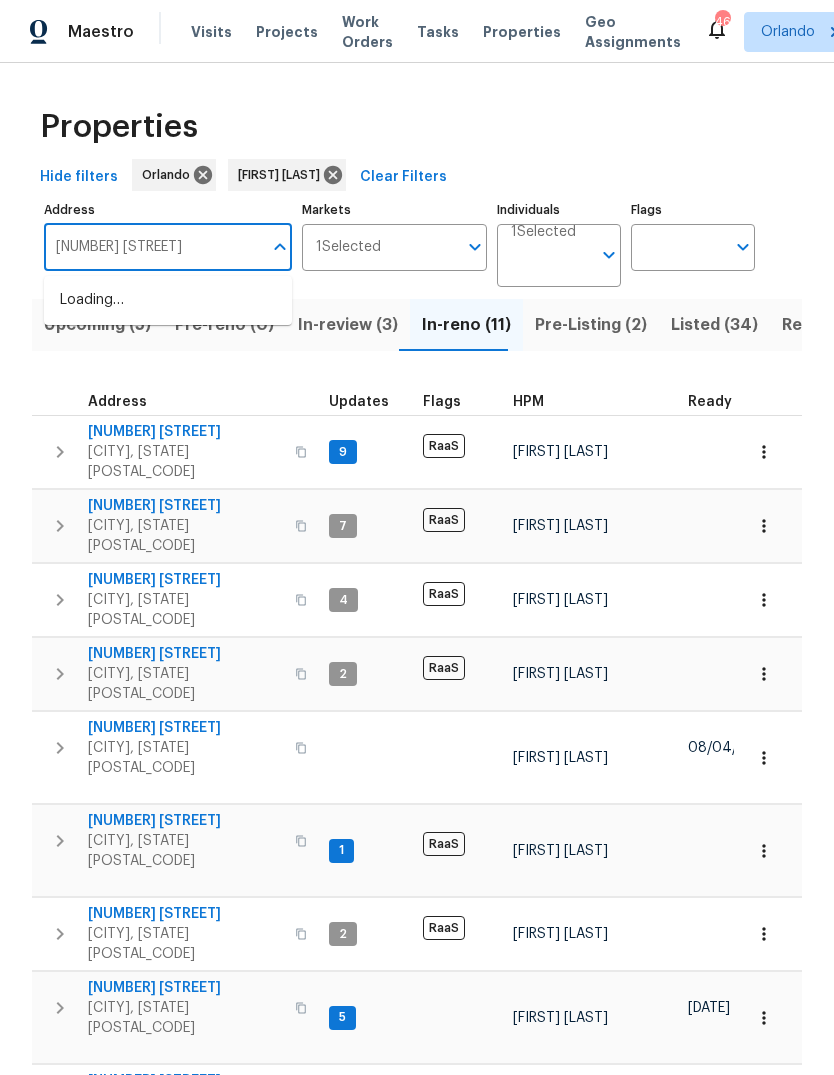 type on "[NUMBER] [STREET]" 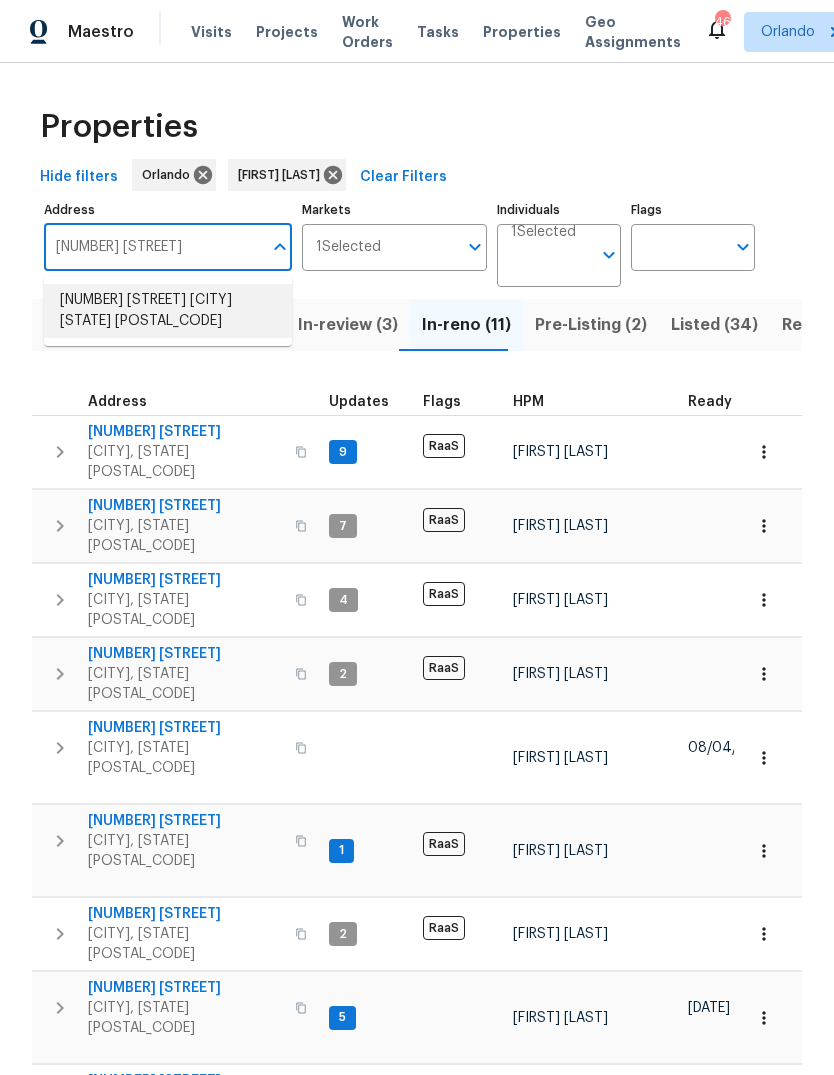 click on "9 Juniper Trail Ln Ocala FL 34480" at bounding box center (168, 311) 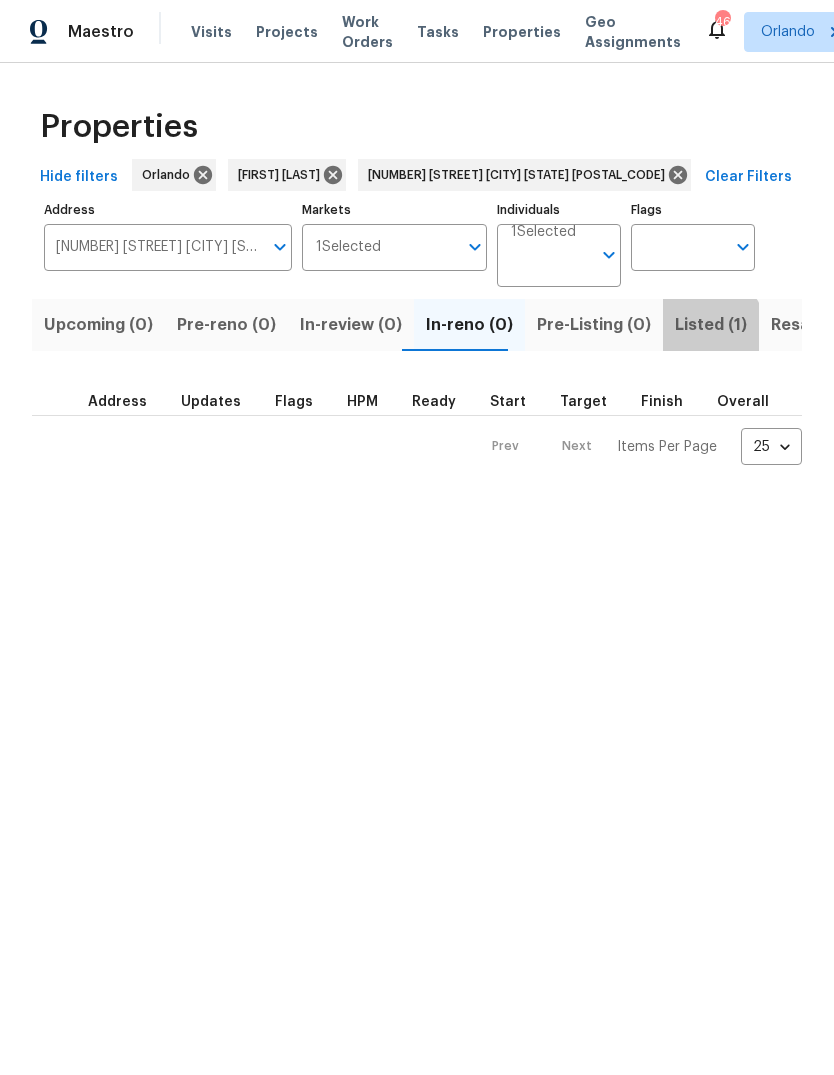 click on "Listed (1)" at bounding box center (711, 325) 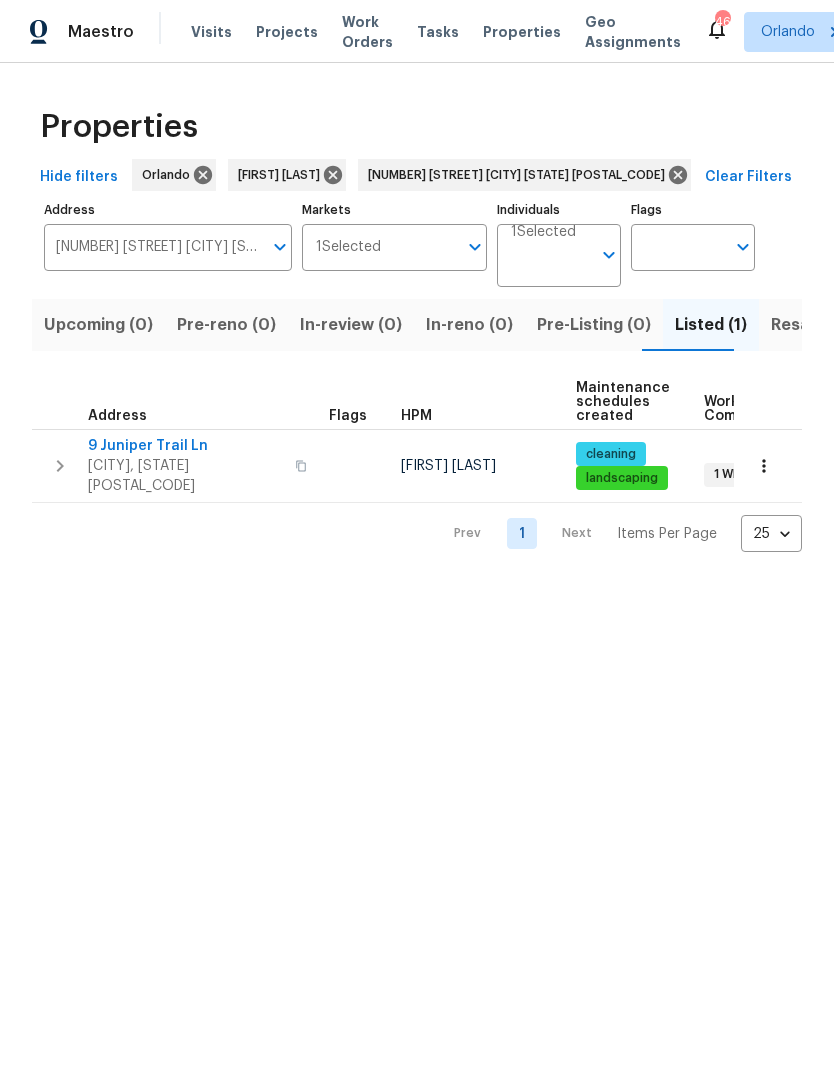 click on "9 Juniper Trail Ln" at bounding box center [185, 446] 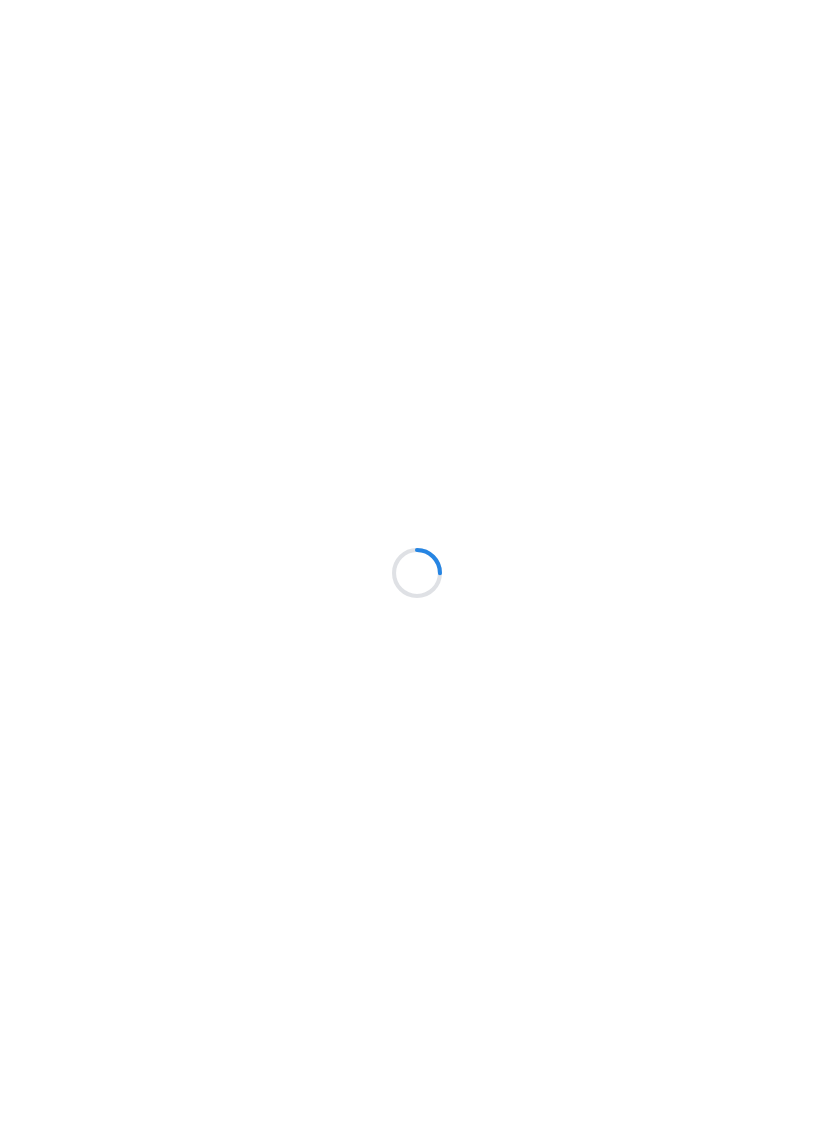 scroll, scrollTop: 0, scrollLeft: 0, axis: both 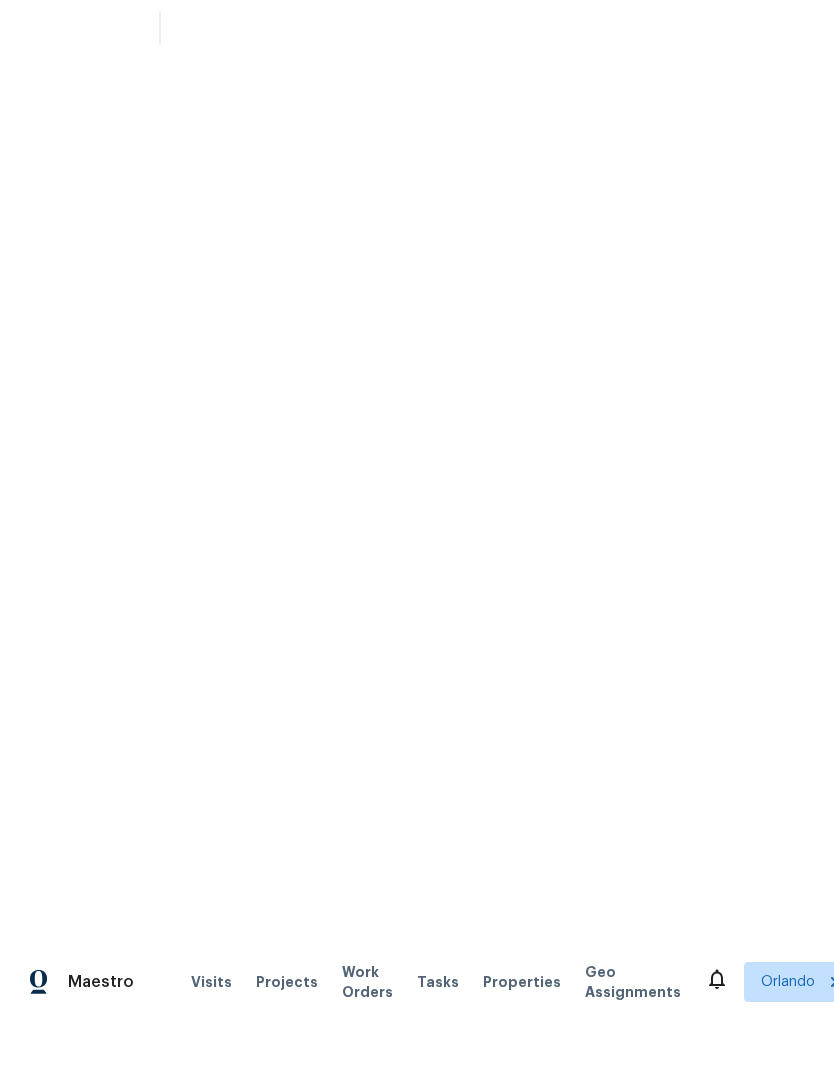 click at bounding box center (58, 2968) 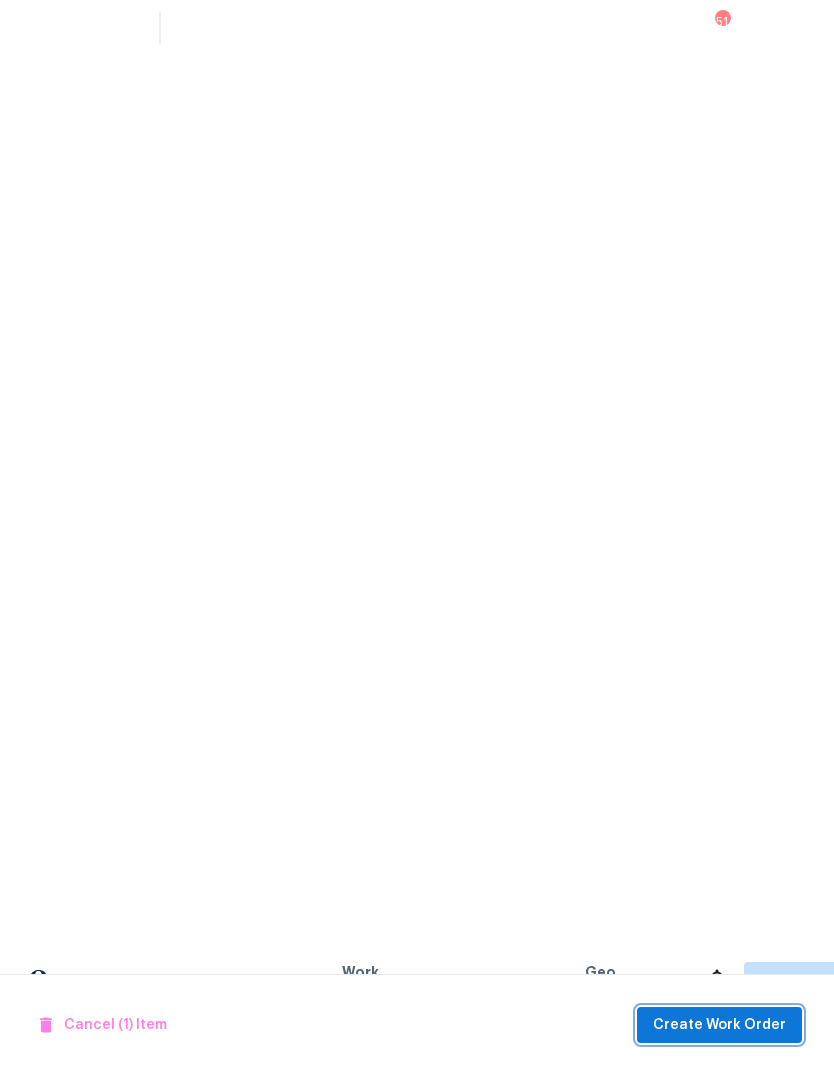 click on "Create Work Order" at bounding box center (719, 1025) 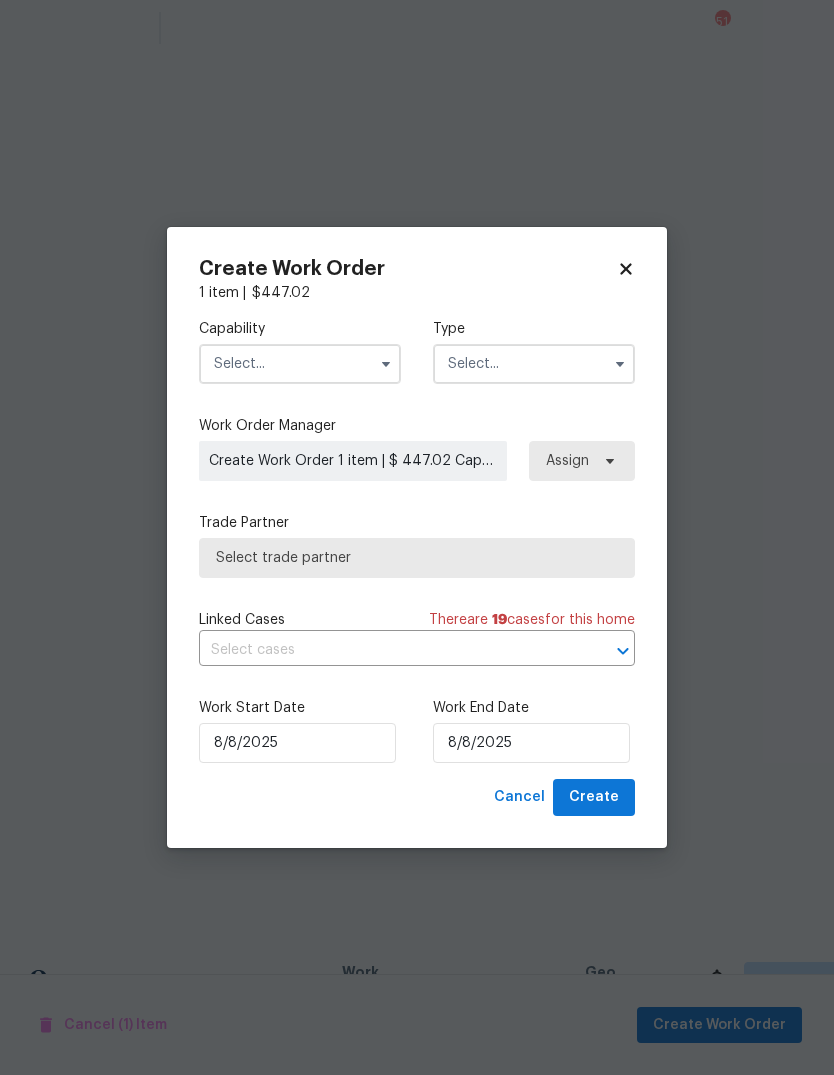 click at bounding box center [300, 364] 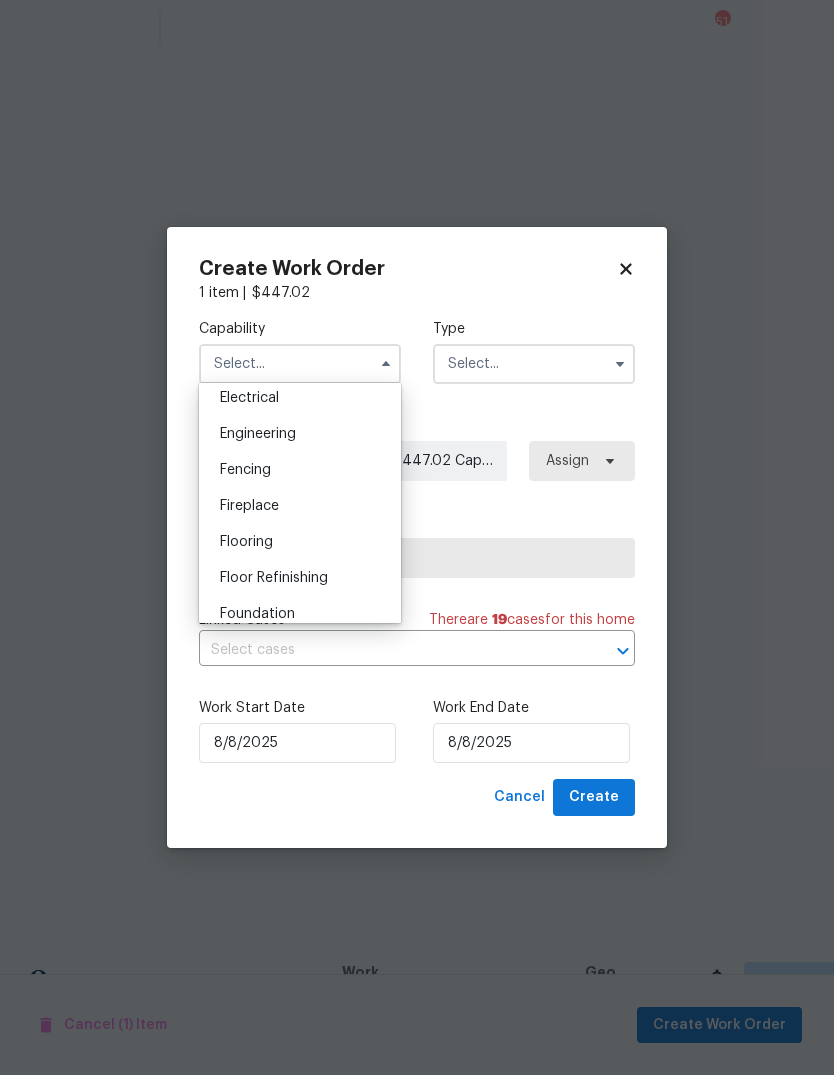 click on "Create Work Order 1 item | $ 447.02 Capability Agent Appliance Bathtub Resurfacing BRN And Lrr Broker Cabinets Carpet Cleaning Chimney Cleaning Cleaning Maintenance Concrete Flatwork Countertop Countertop Resurfacing Crawl Space Data Labeling Day One Walk Dispatch Electrical Engineering Fencing Fireplace Flooring Floor Refinishing Foundation Garage Door Gas Line Service General Contractor General Inspector Glass Window Gutters Handyman Hardscape Landscape Home Assessment HVAC Irrigation Junk Removal Landscaping Maintenance Land Surveying Living Area Measurement Locksmith Masonry Mold Remediation Odor Remediation Od Select Oil Tank Services Painting Pests Photography Plumbing Pool Pool Repair Pressure Washing Radon Testing Reno Valuations Restoration Roof Security Septic Sewer Inspections And Repairs Siding Snow Structural Tree Services Valuations Wells Wildlife Type Work Order Manager [FIRST] [LAST] Assign Trade Partner Select trade partner Linked Cases There are 19 case s for this home ​" at bounding box center [417, 537] 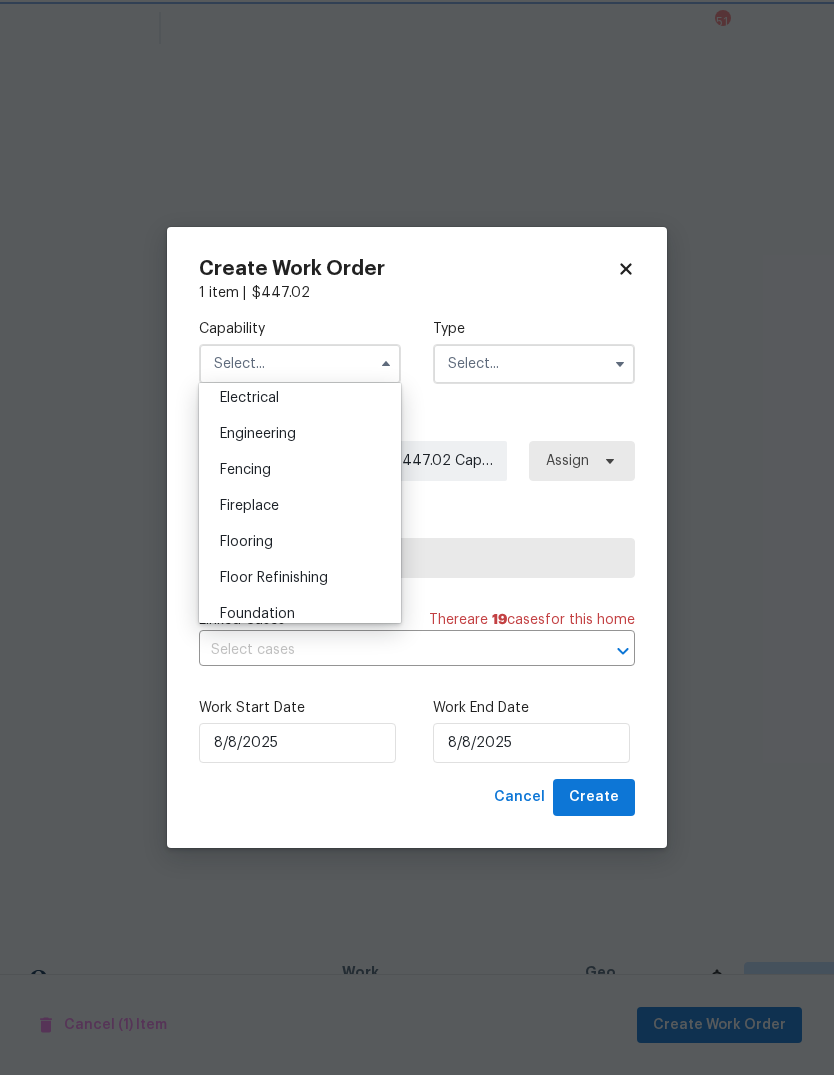 scroll, scrollTop: 654, scrollLeft: 0, axis: vertical 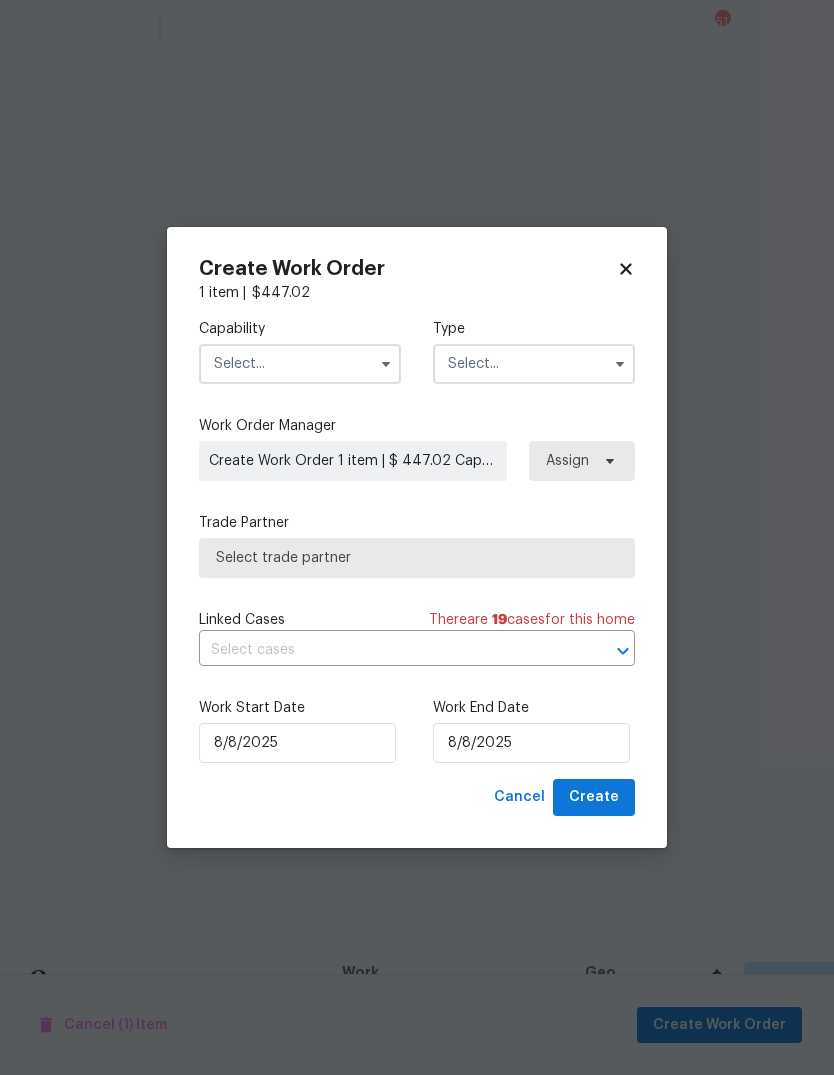click on "Trade Partner" at bounding box center [417, 523] 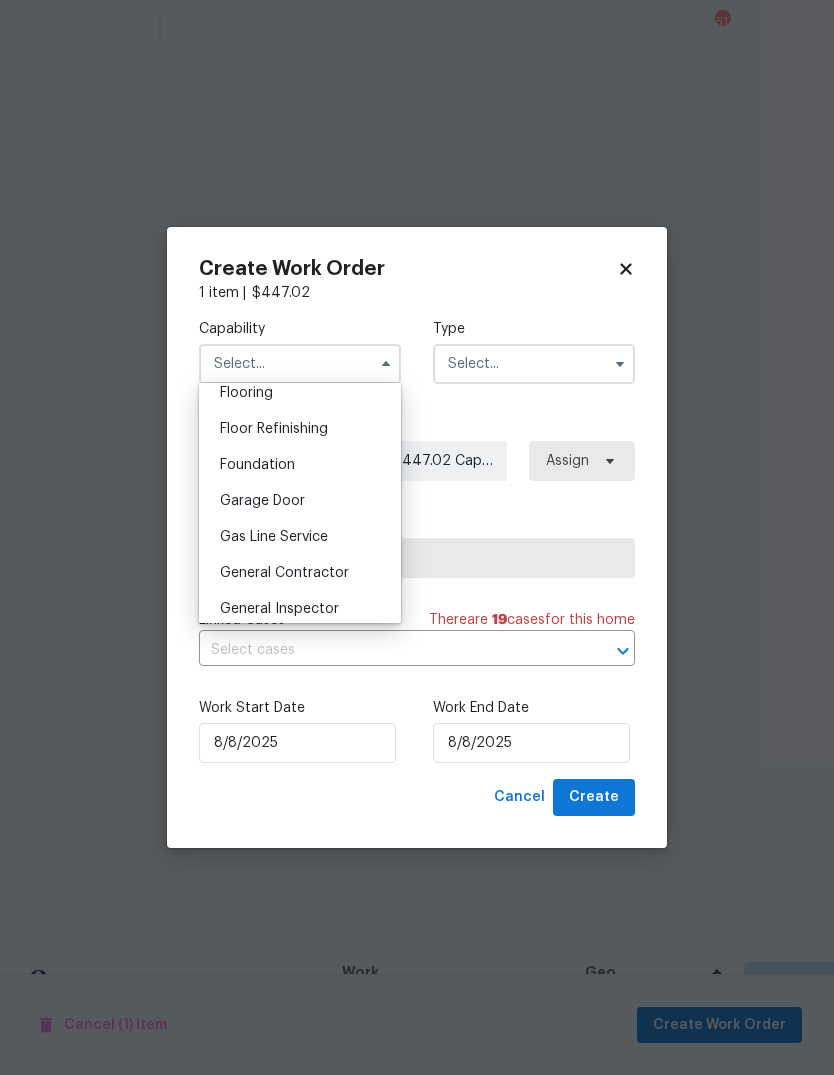 scroll, scrollTop: 799, scrollLeft: 0, axis: vertical 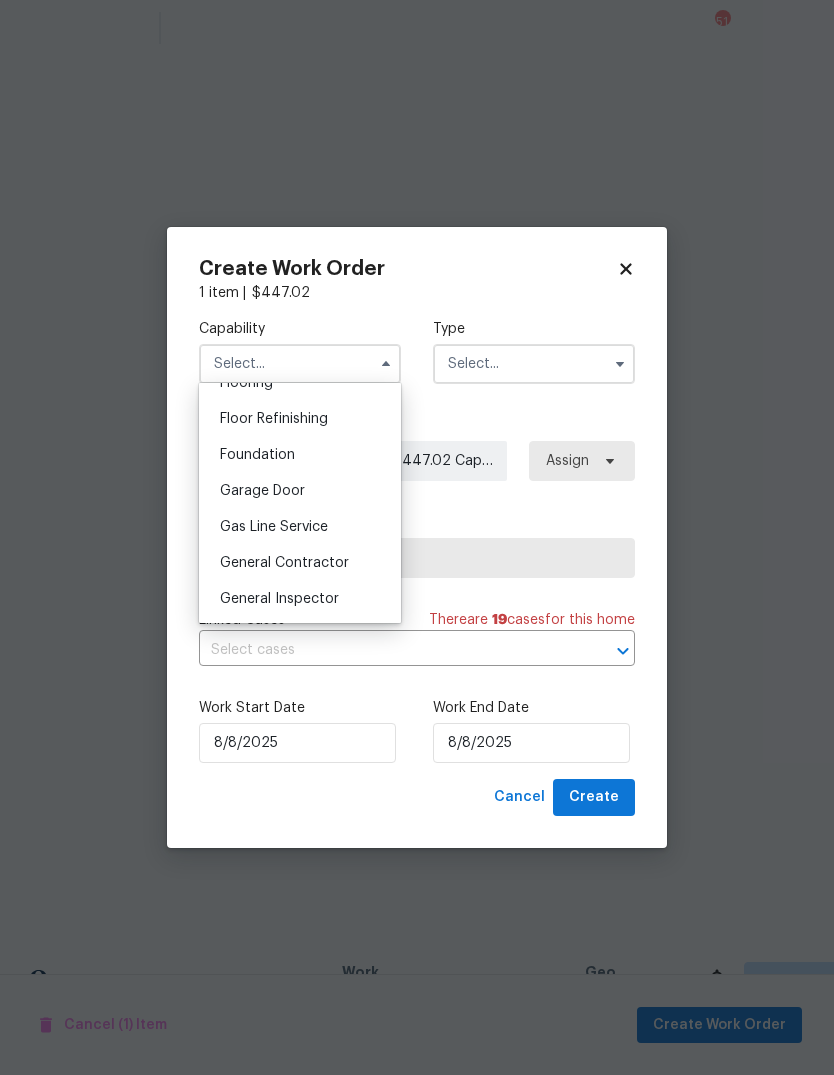 click on "General Contractor" at bounding box center (284, 563) 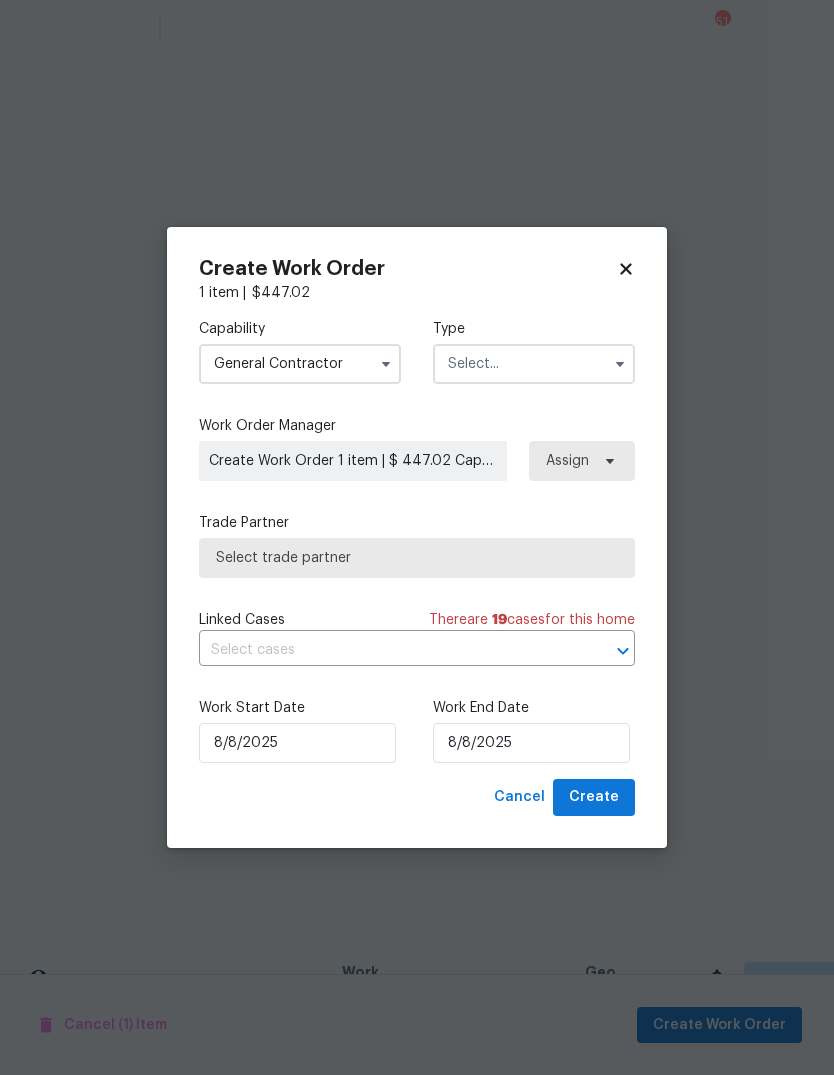 click at bounding box center (534, 364) 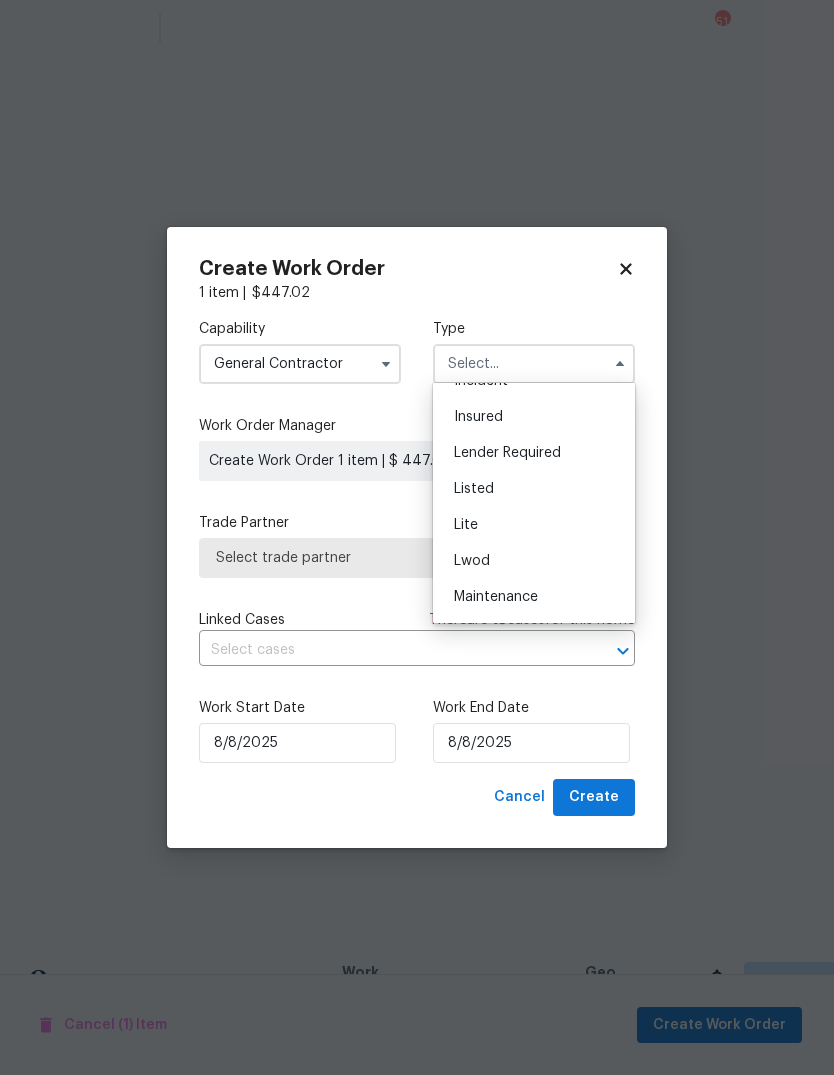 scroll, scrollTop: 151, scrollLeft: 0, axis: vertical 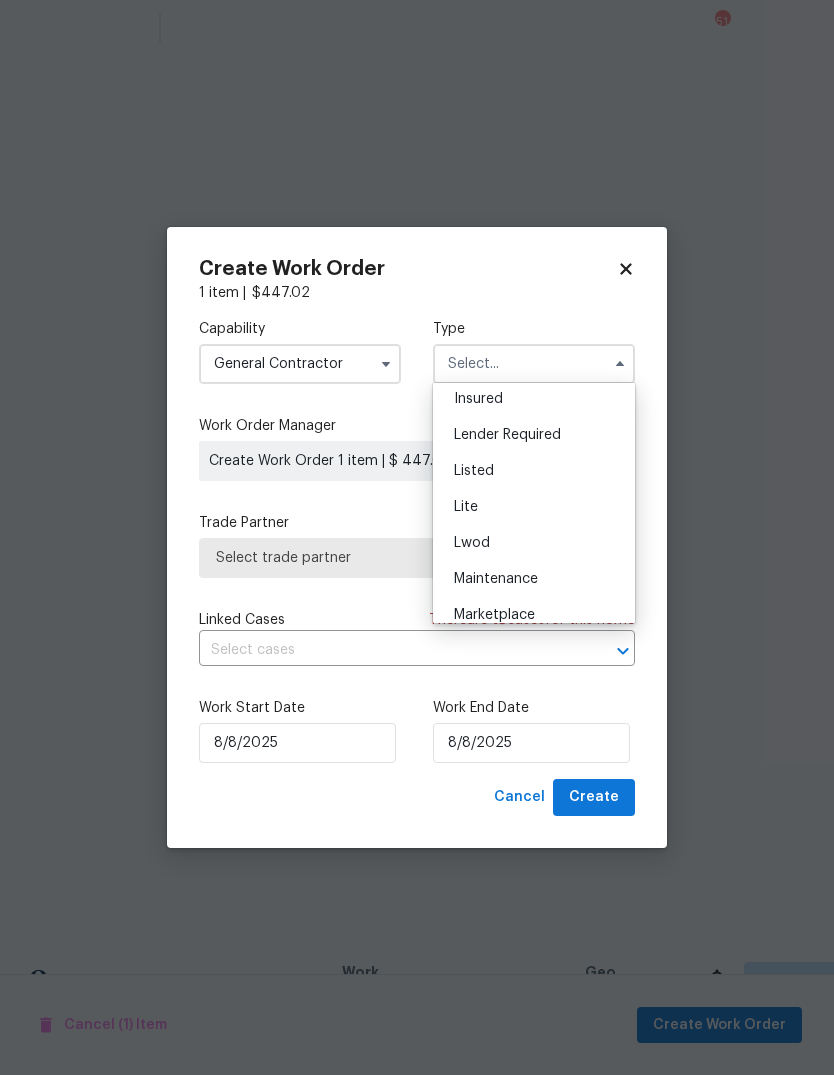 click on "Listed" at bounding box center (534, 471) 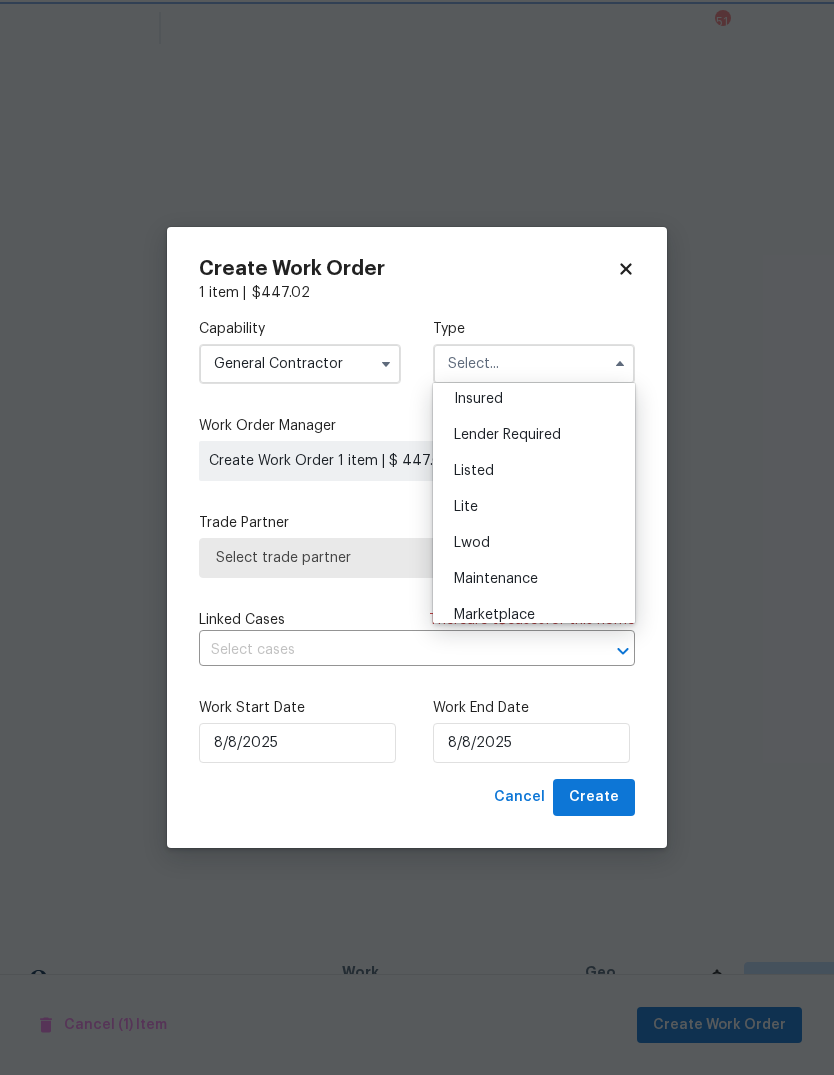 type on "Listed" 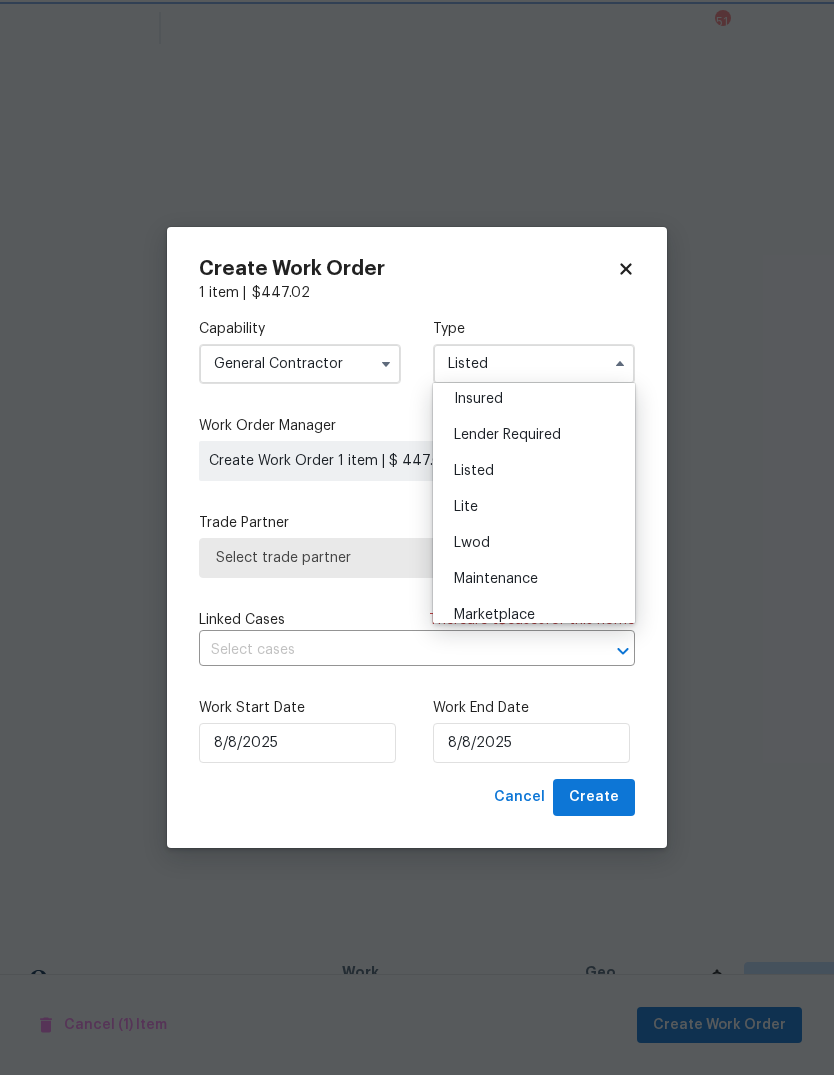 scroll, scrollTop: 0, scrollLeft: 0, axis: both 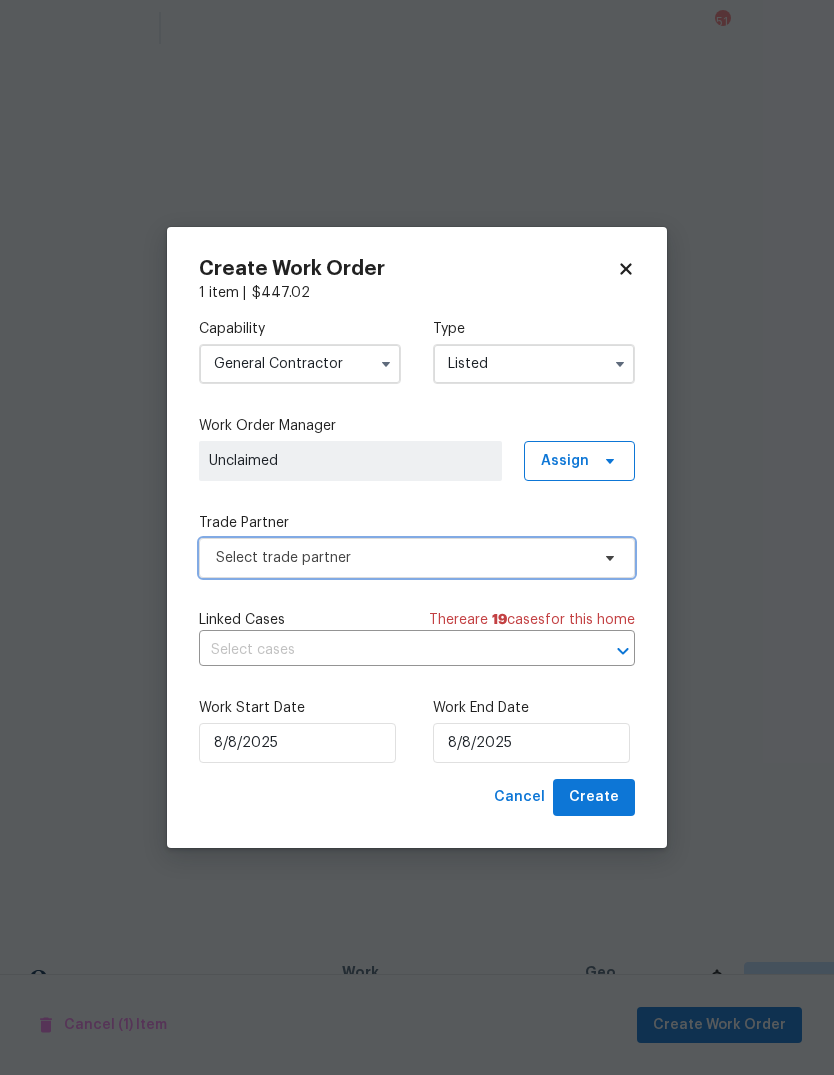 click on "Select trade partner" at bounding box center (417, 558) 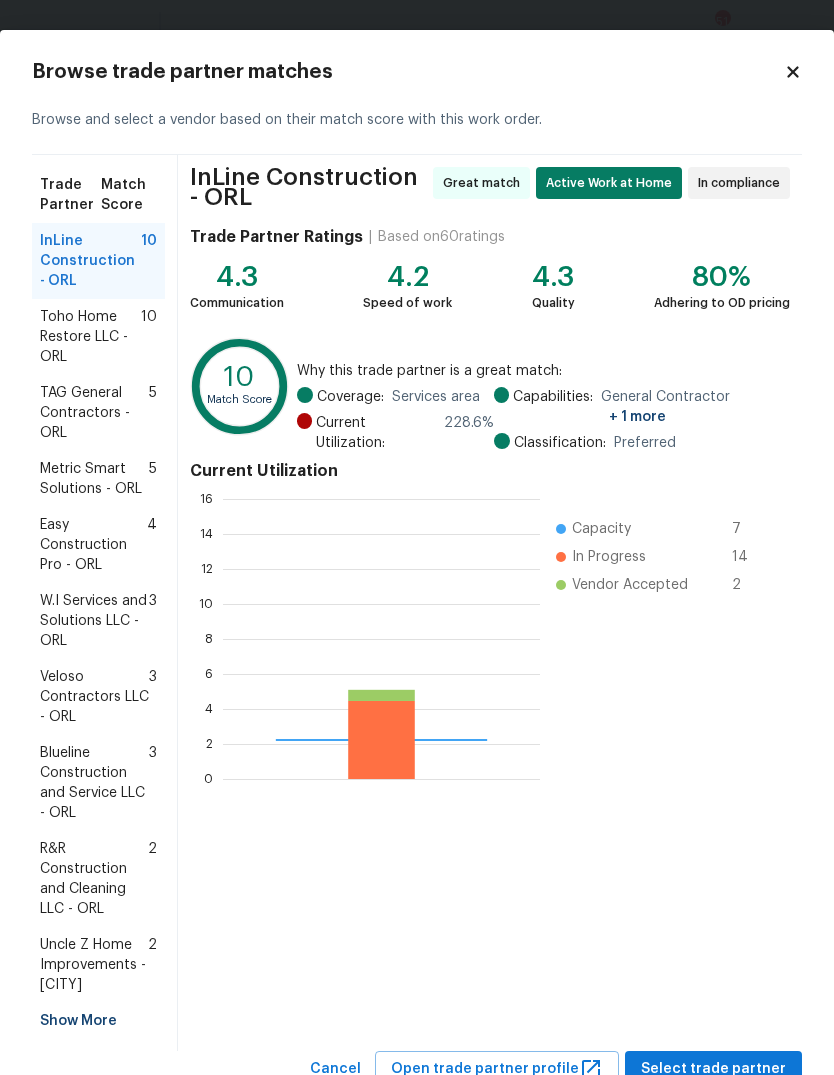 scroll, scrollTop: 2, scrollLeft: 2, axis: both 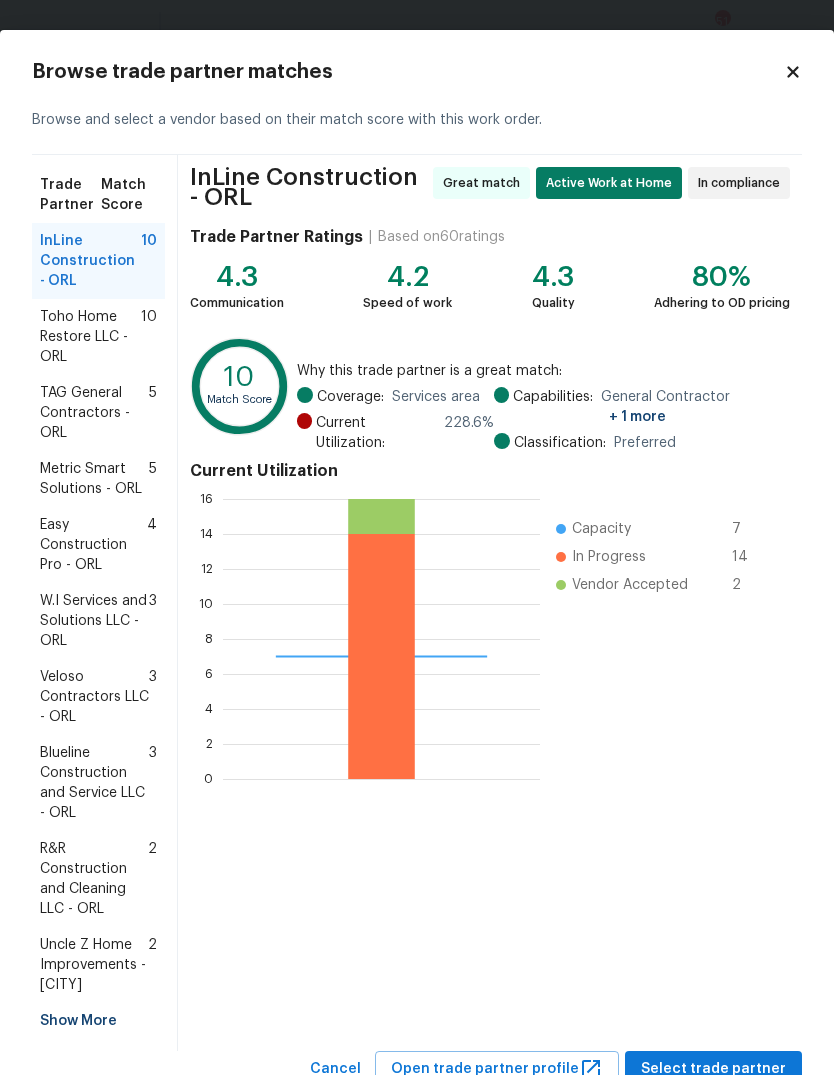 click on "Show More" at bounding box center [98, 1021] 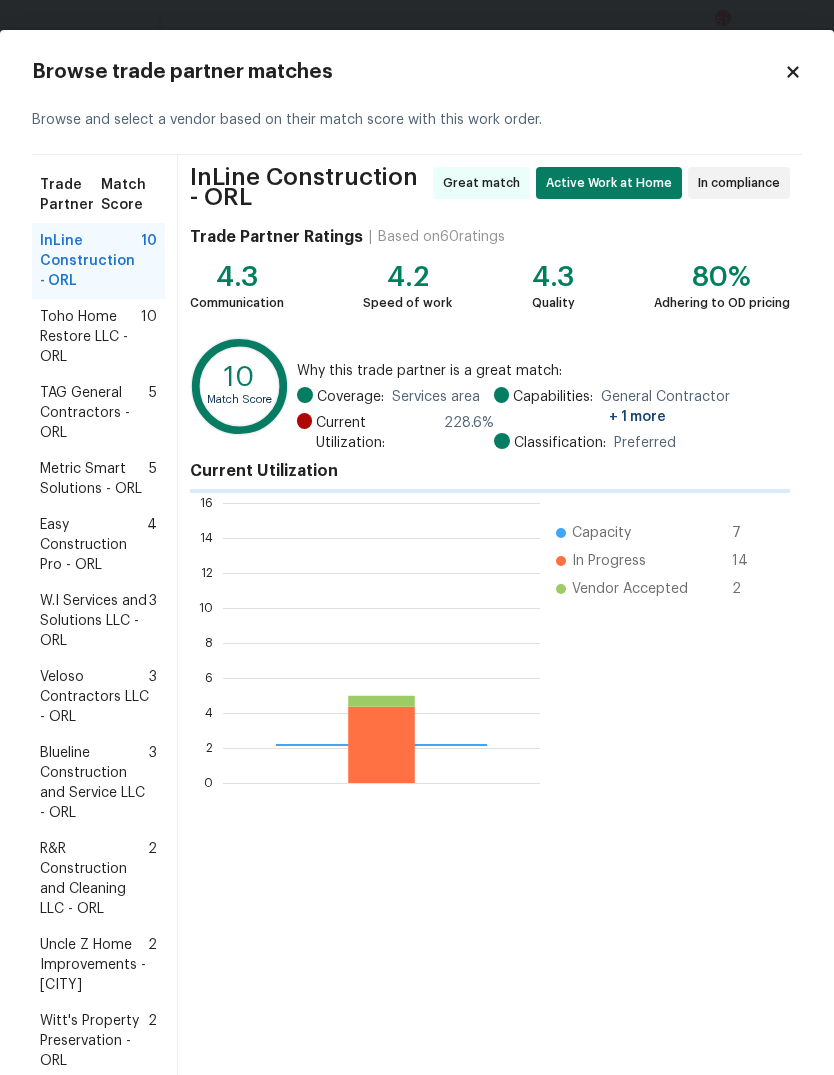 scroll, scrollTop: 2, scrollLeft: 2, axis: both 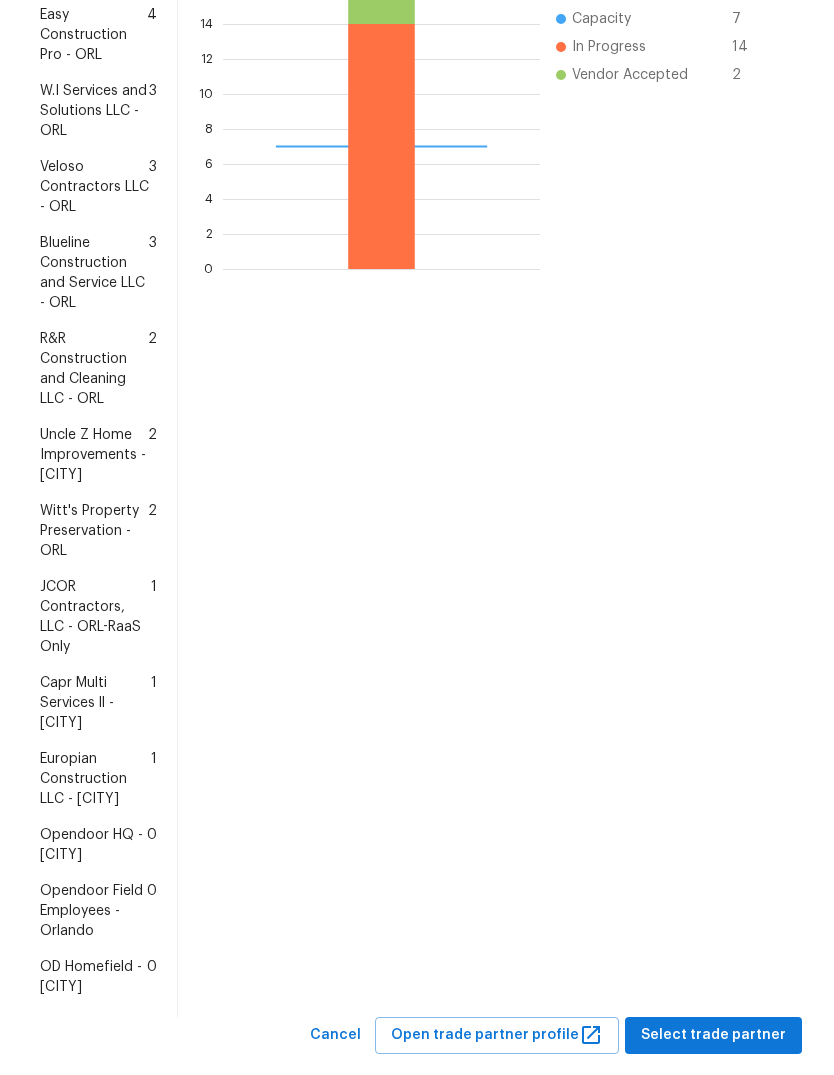 click on "Capr Multi Services ll - [CITY]" at bounding box center (98, 703) 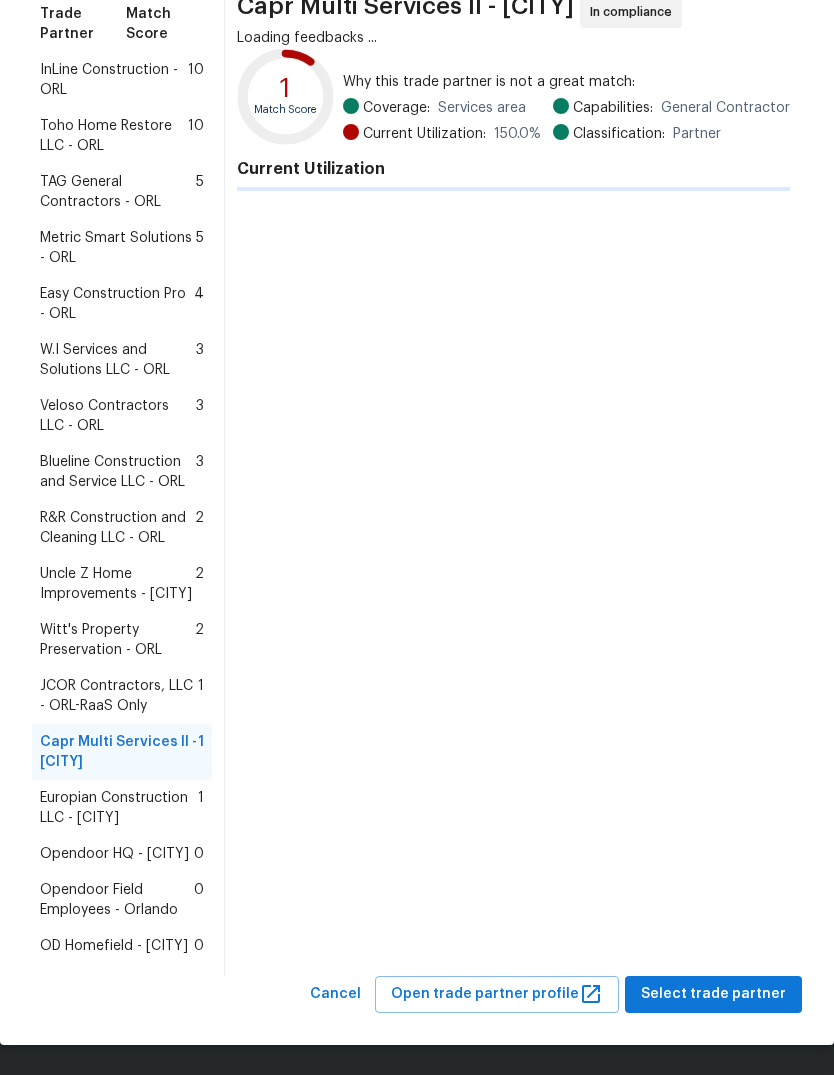 scroll, scrollTop: 210, scrollLeft: 0, axis: vertical 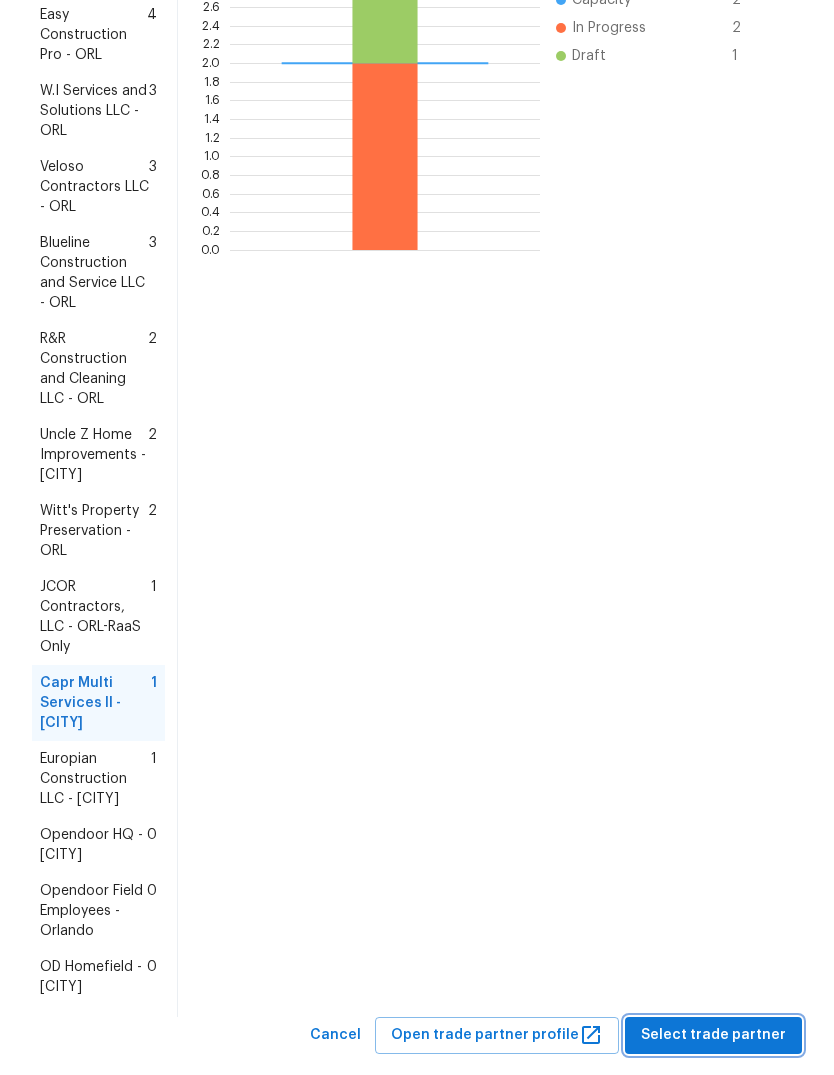 click on "Select trade partner" at bounding box center (713, 1035) 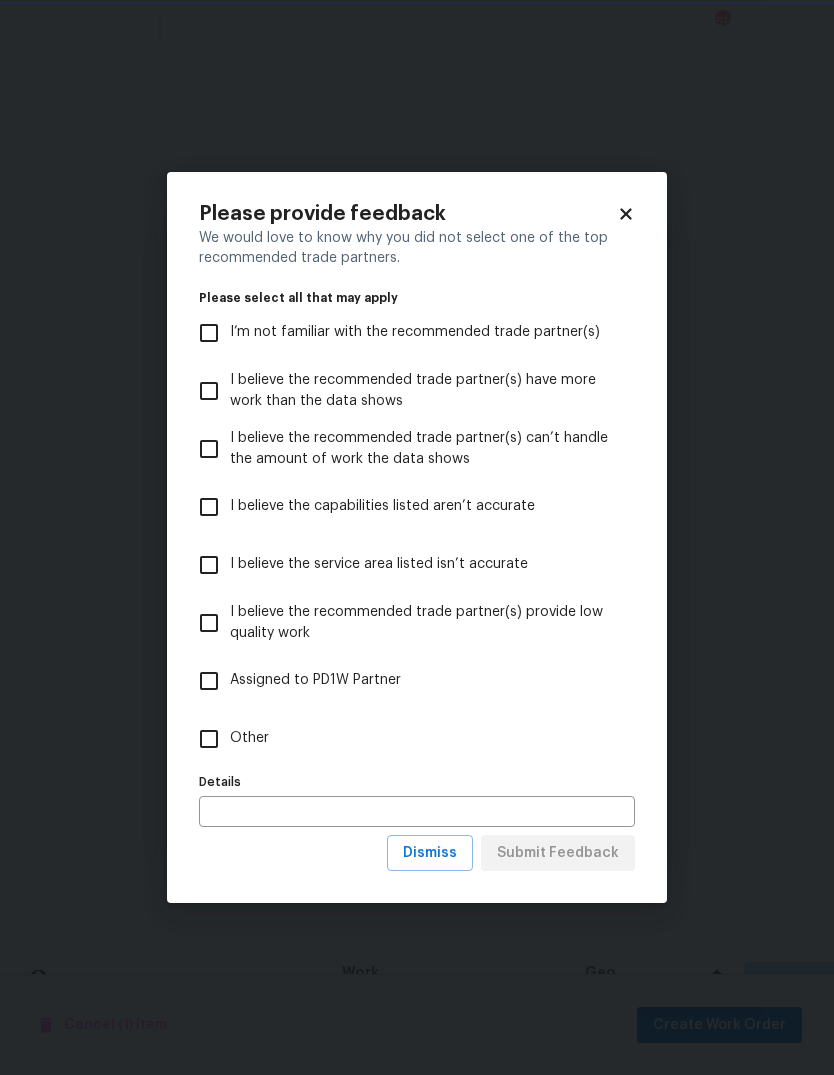 scroll, scrollTop: 0, scrollLeft: 0, axis: both 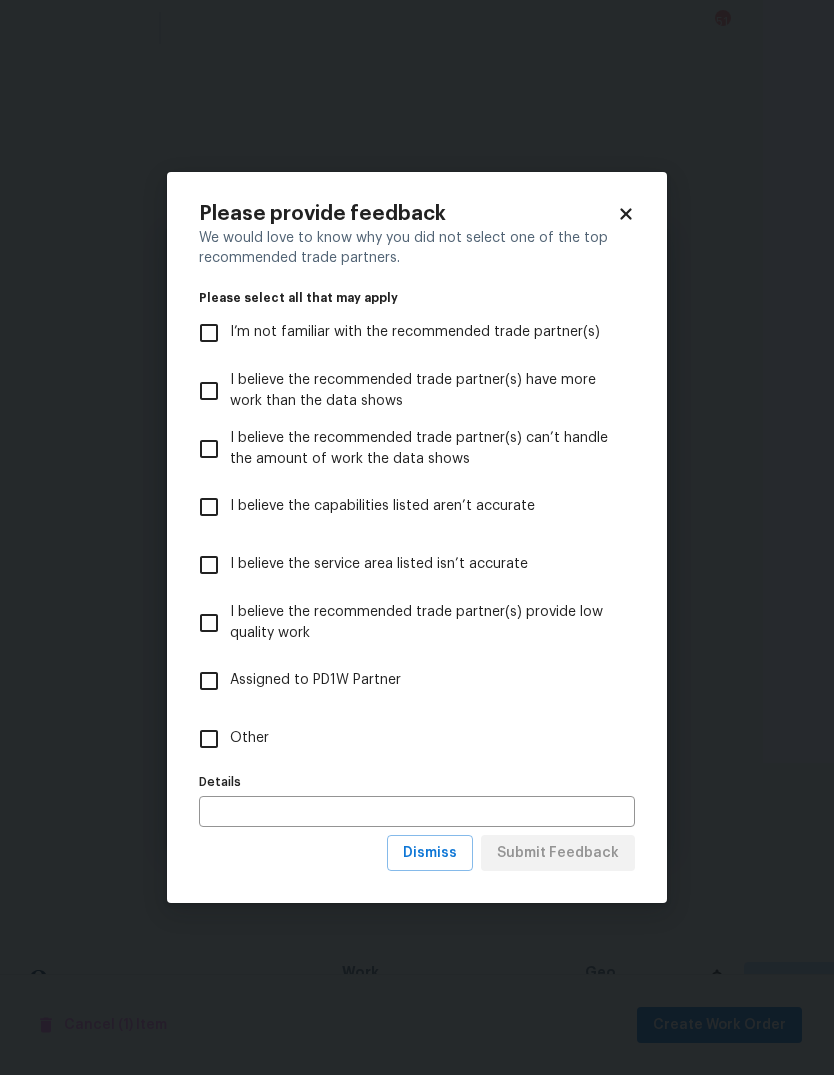 click 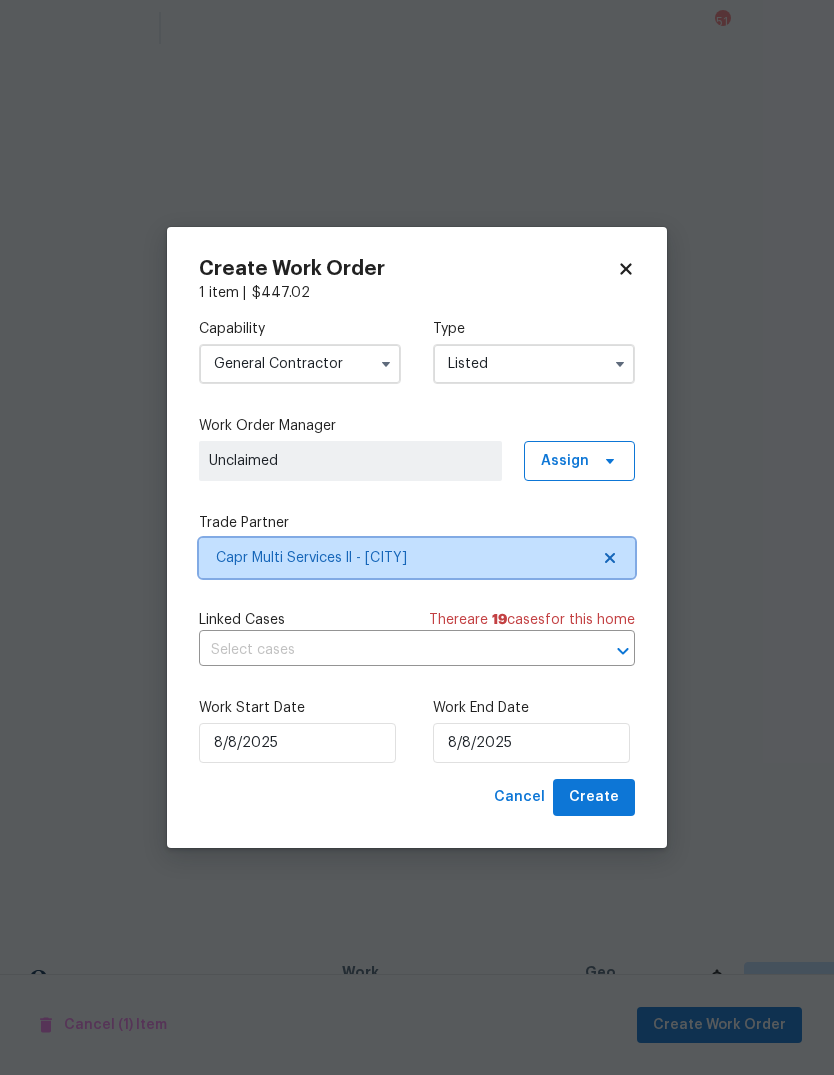 click on "Capr Multi Services ll - [CITY]" at bounding box center (402, 558) 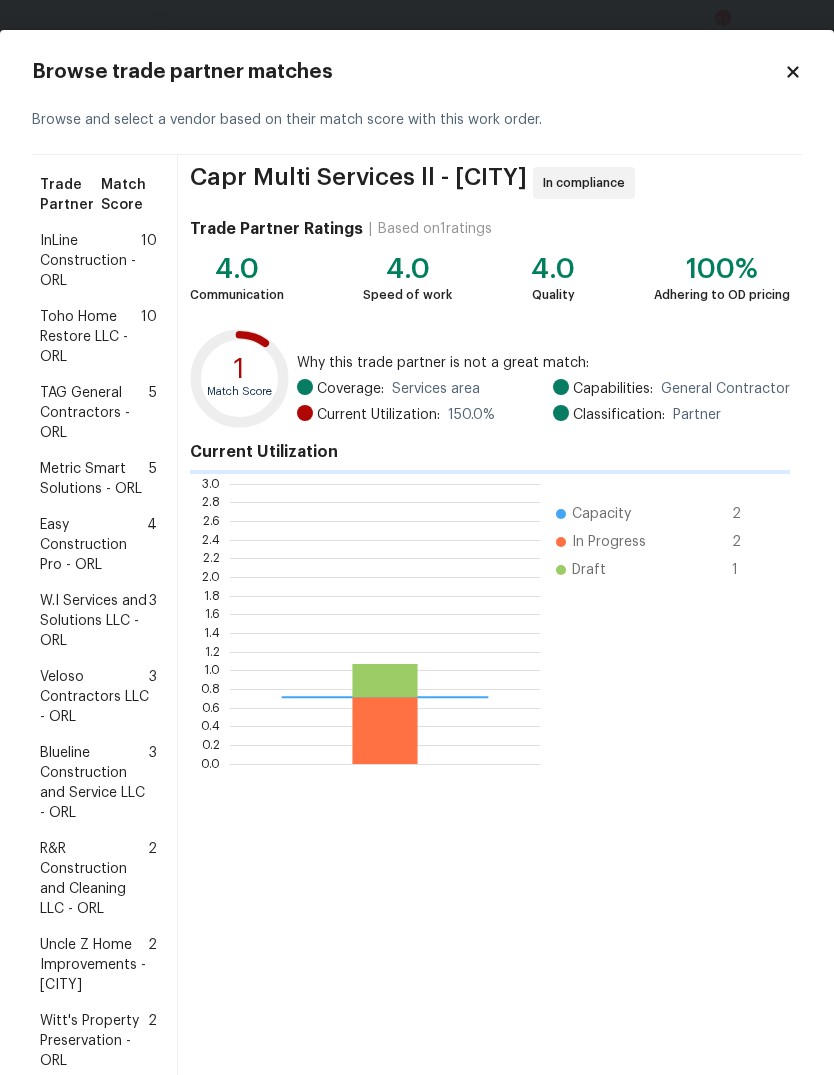 scroll, scrollTop: 2, scrollLeft: 2, axis: both 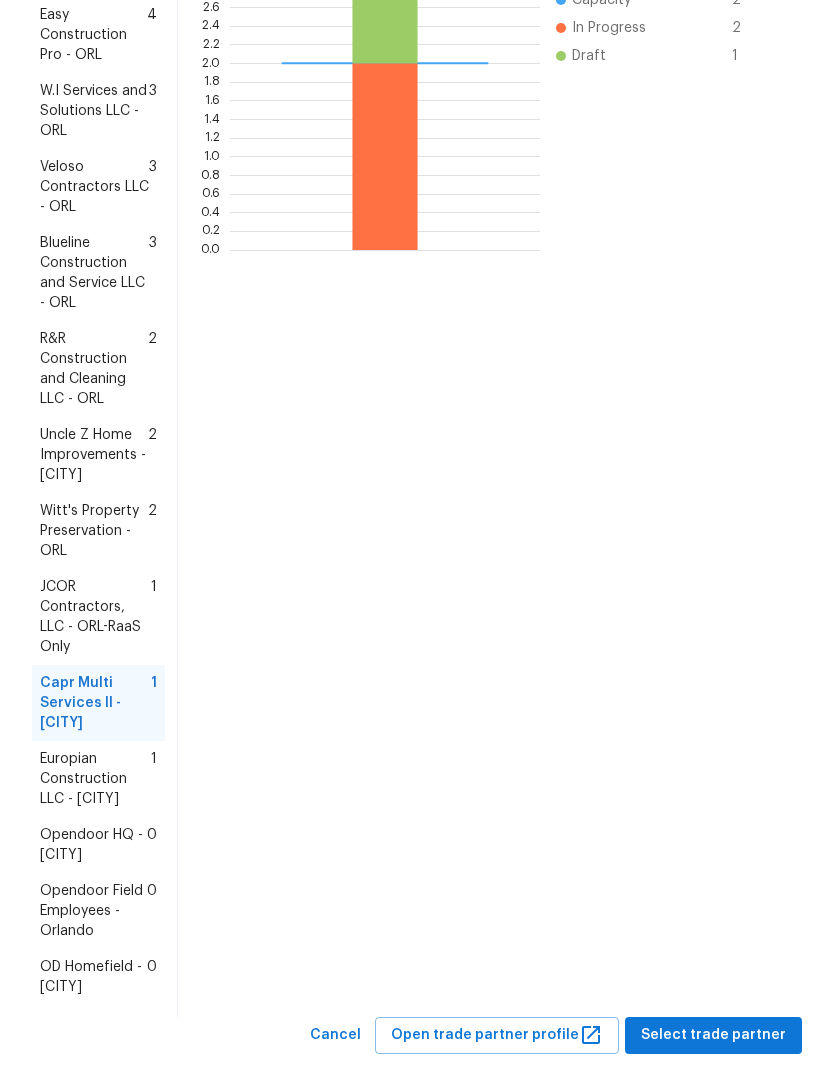 click on "Europian Construction LLC - [CITY]" at bounding box center [95, 779] 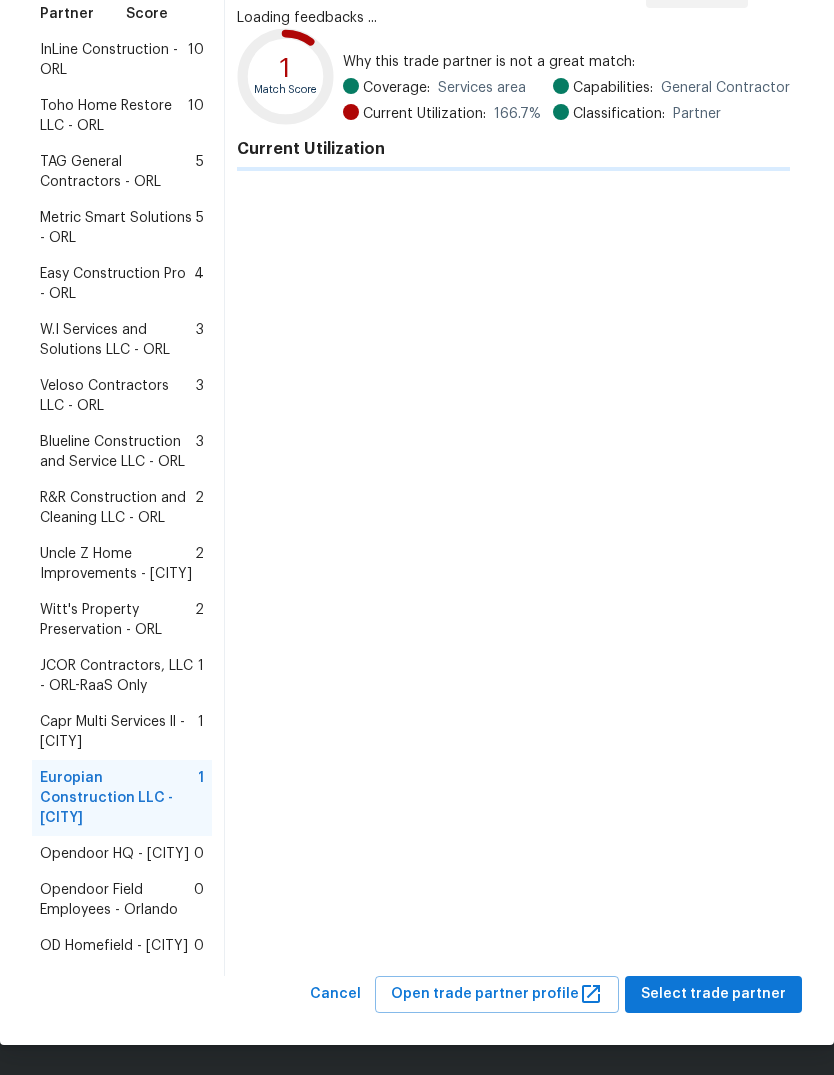 scroll, scrollTop: 210, scrollLeft: 0, axis: vertical 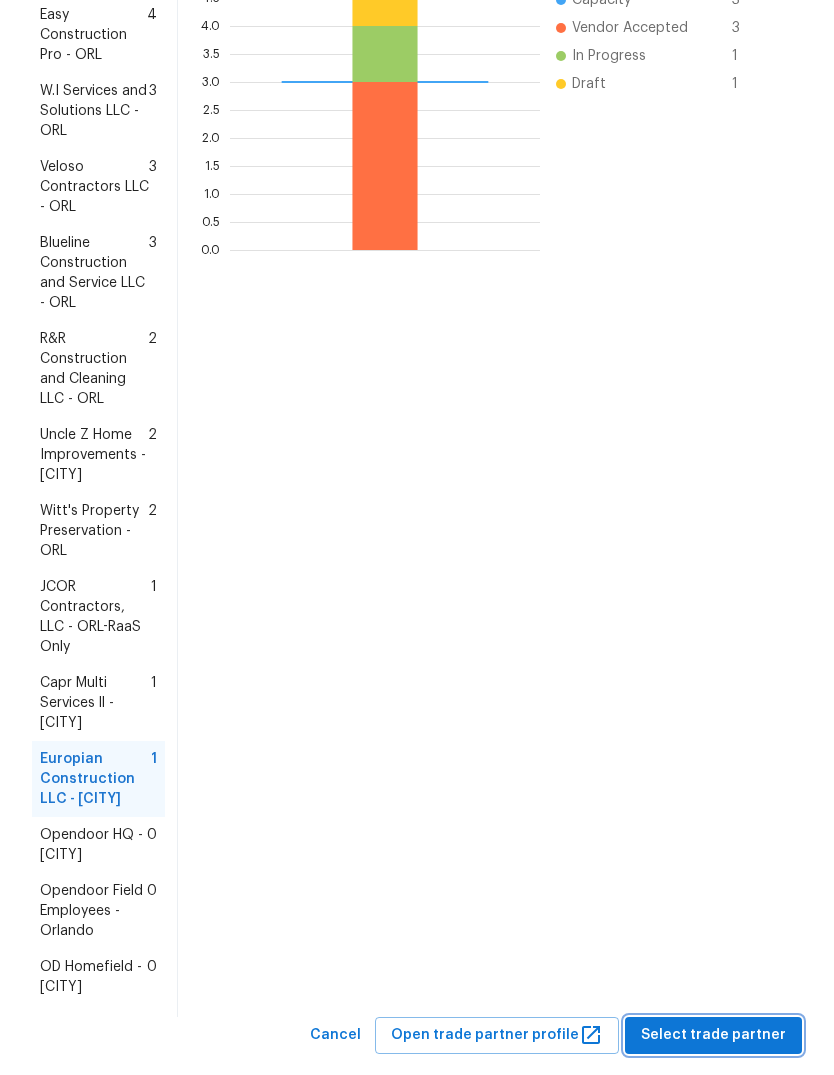 click on "Select trade partner" at bounding box center (713, 1035) 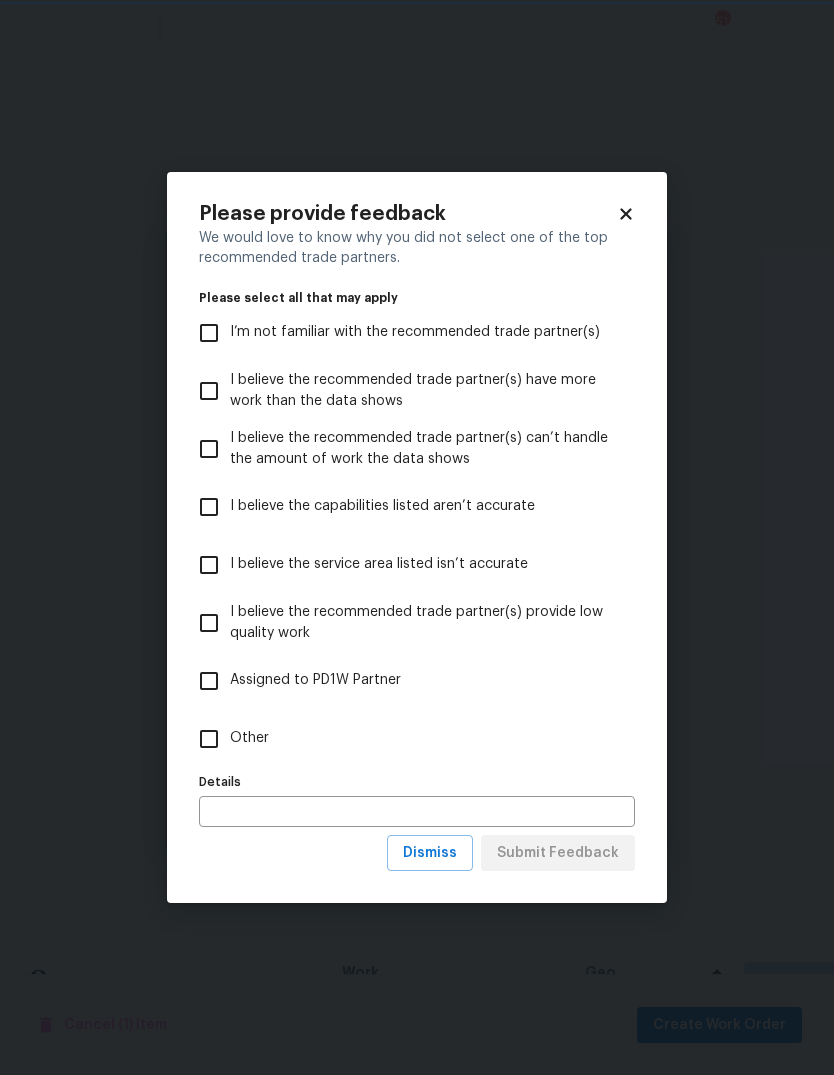 scroll, scrollTop: 0, scrollLeft: 0, axis: both 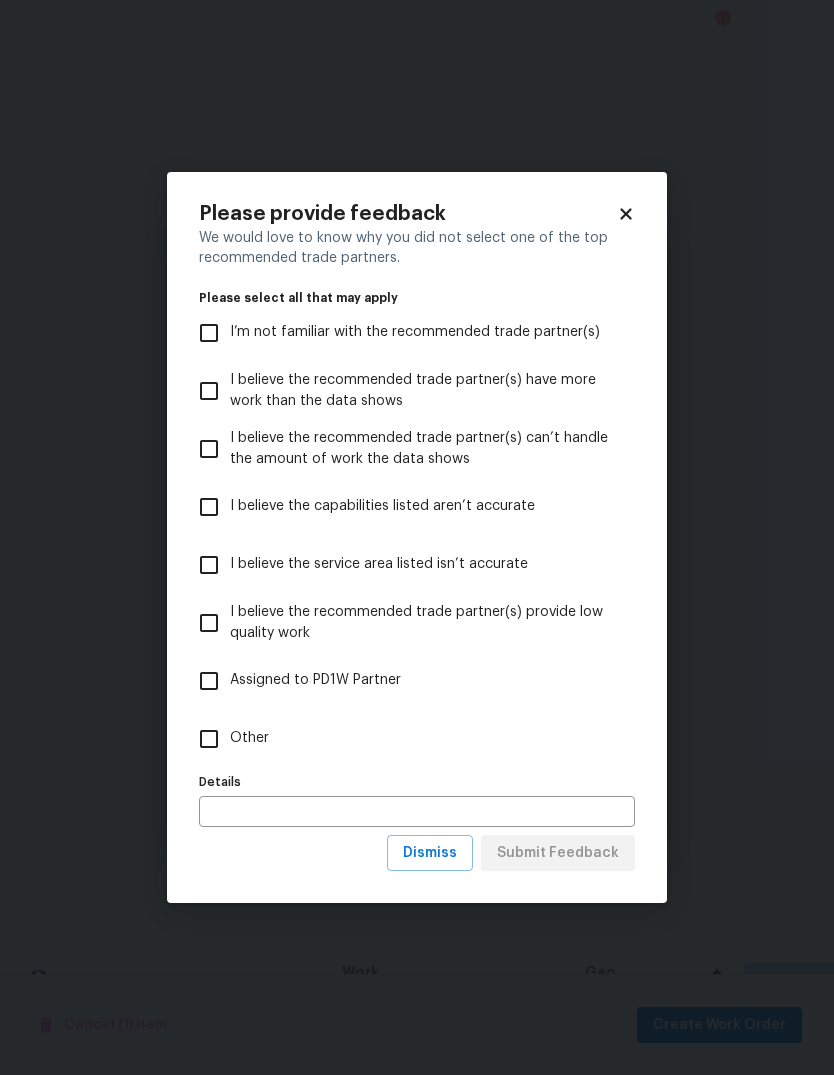 click on "Other" at bounding box center (209, 739) 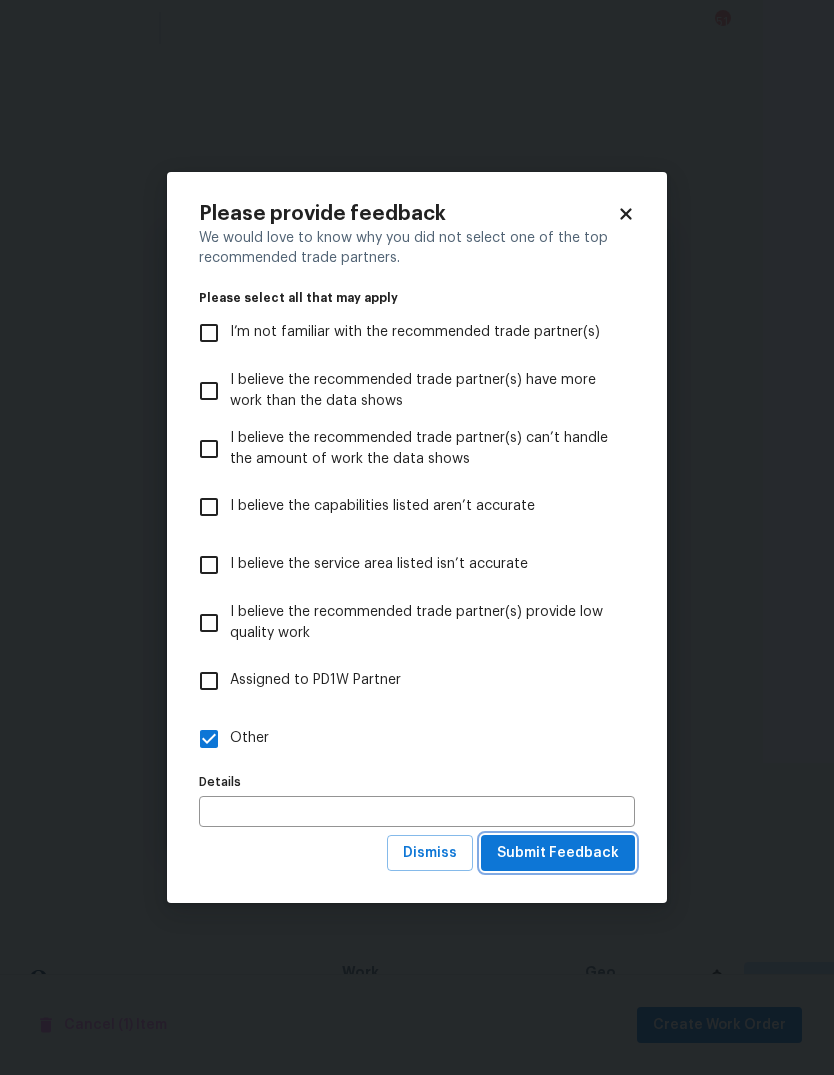 click on "Submit Feedback" at bounding box center [558, 853] 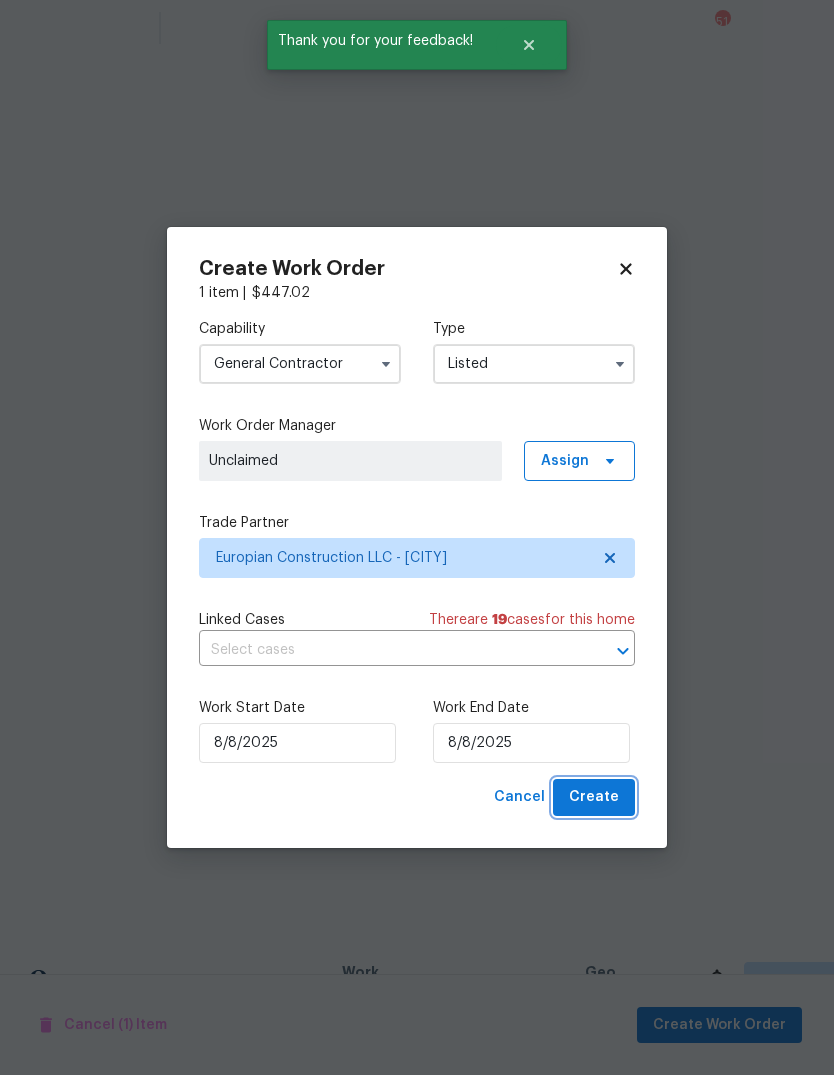 click on "Create" at bounding box center [594, 797] 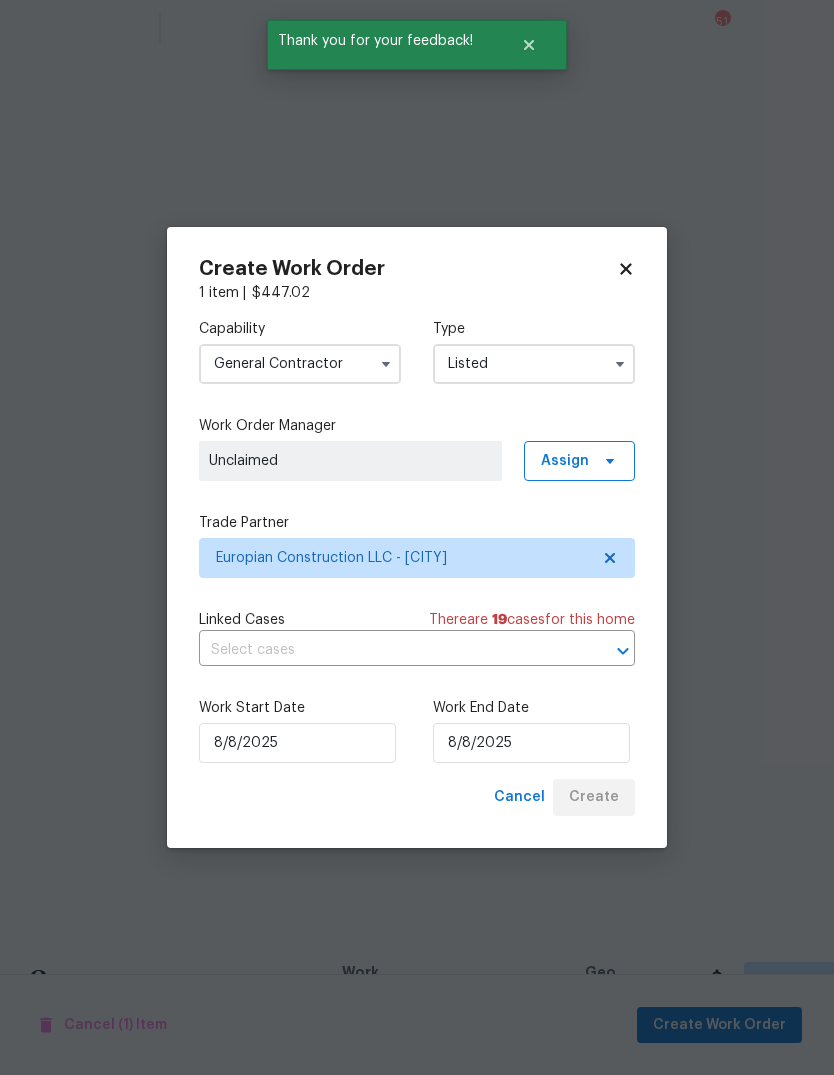 checkbox on "false" 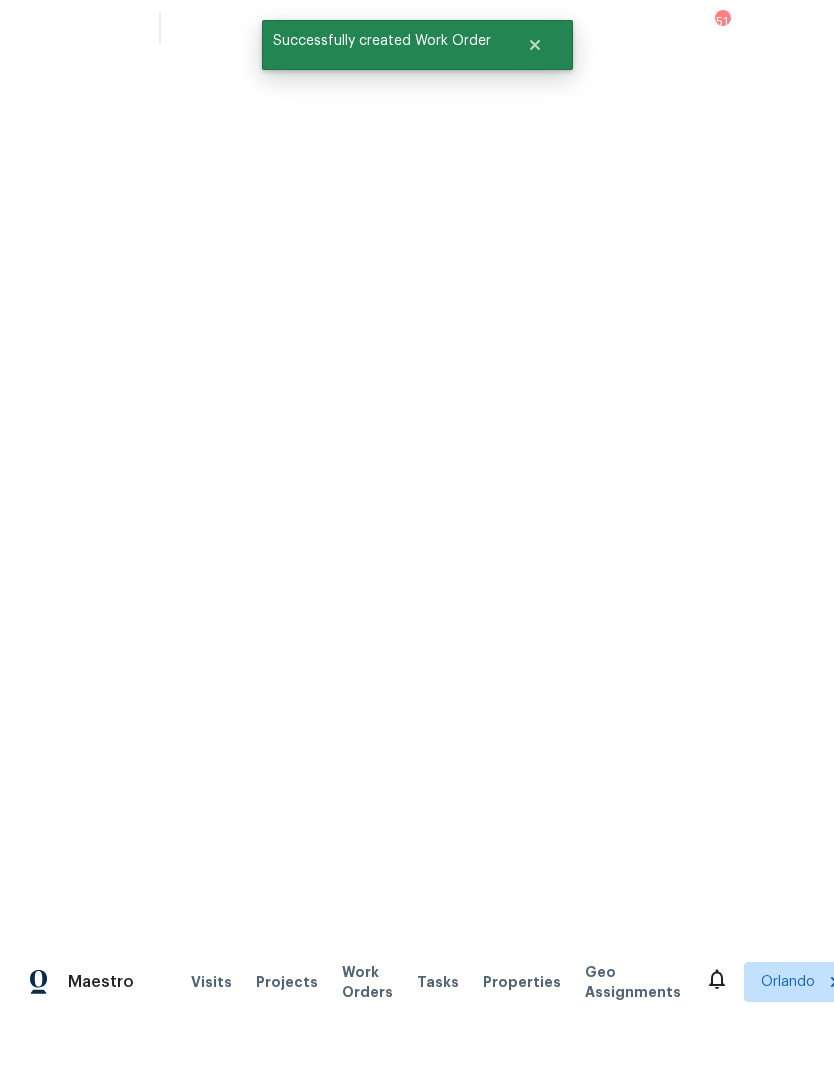 scroll, scrollTop: 0, scrollLeft: 296, axis: horizontal 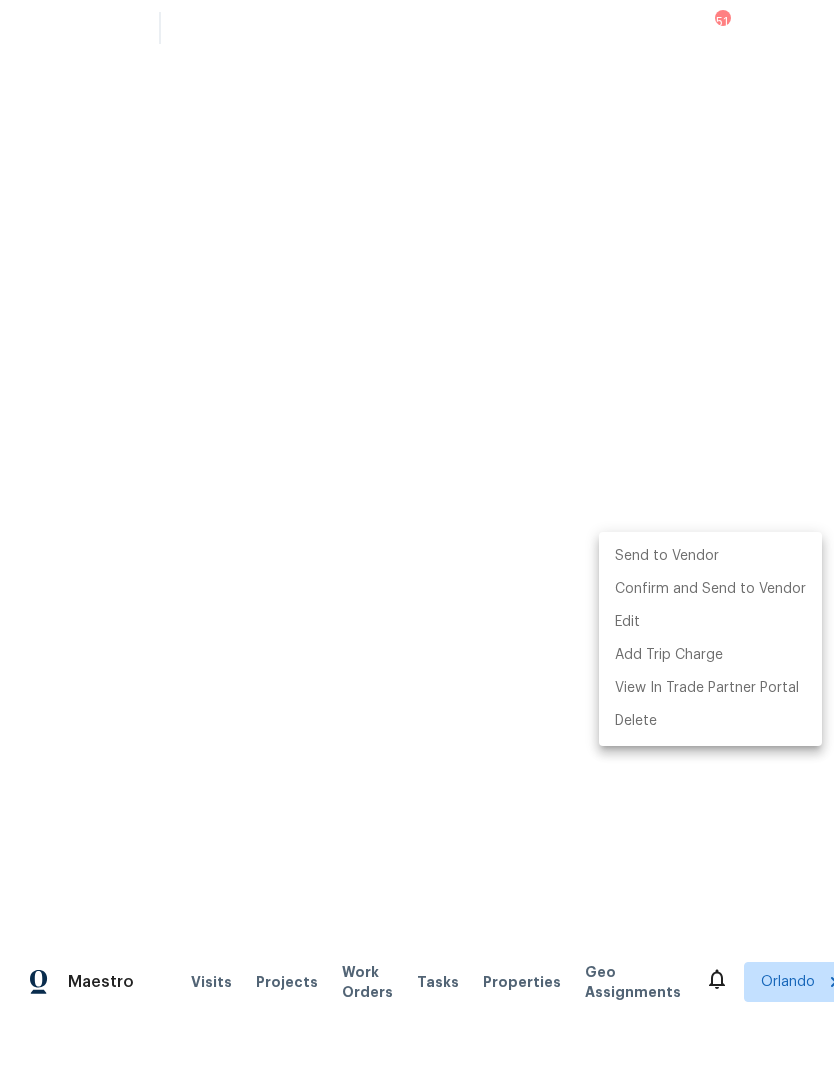 click on "Send to Vendor" at bounding box center [710, 556] 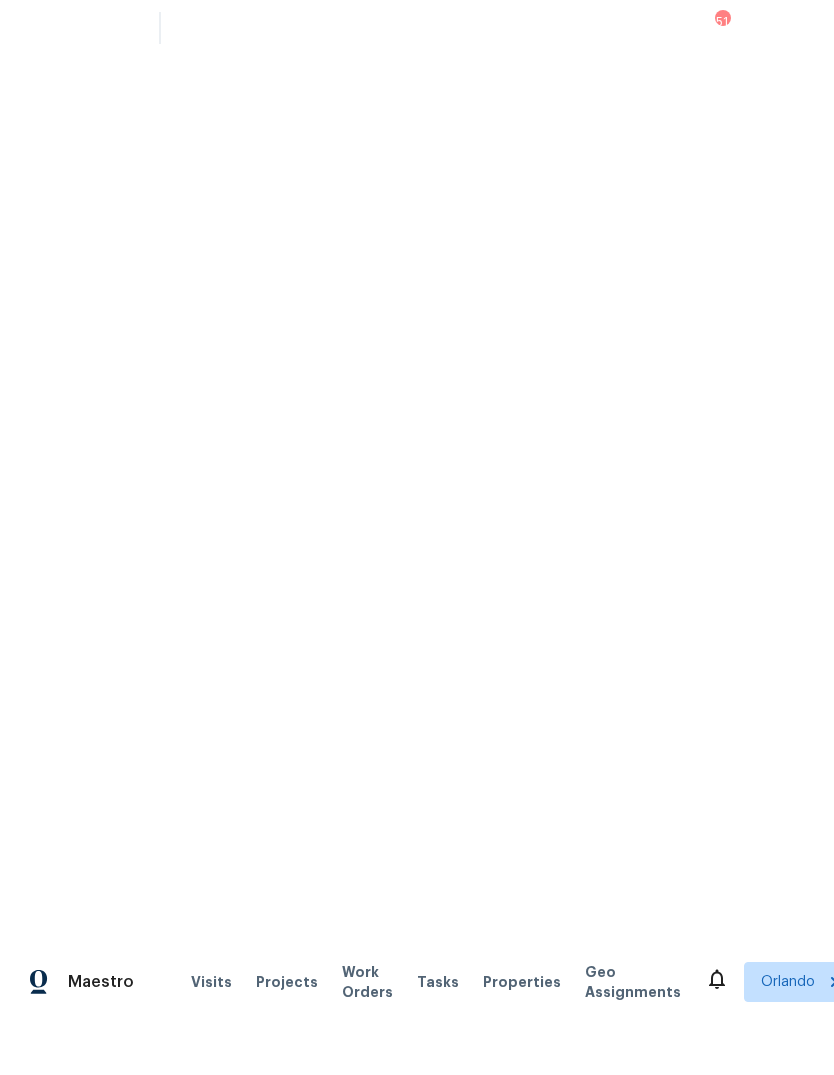 scroll, scrollTop: 0, scrollLeft: 0, axis: both 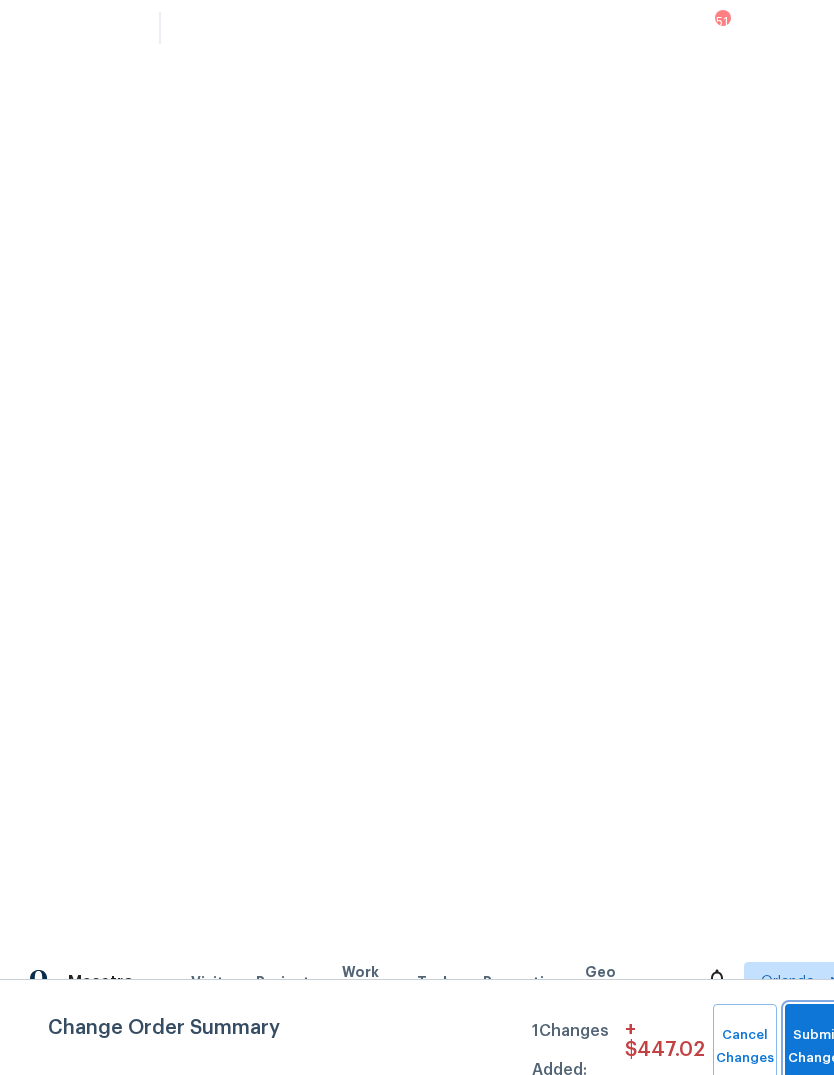 click on "Submit Changes" at bounding box center [817, 1047] 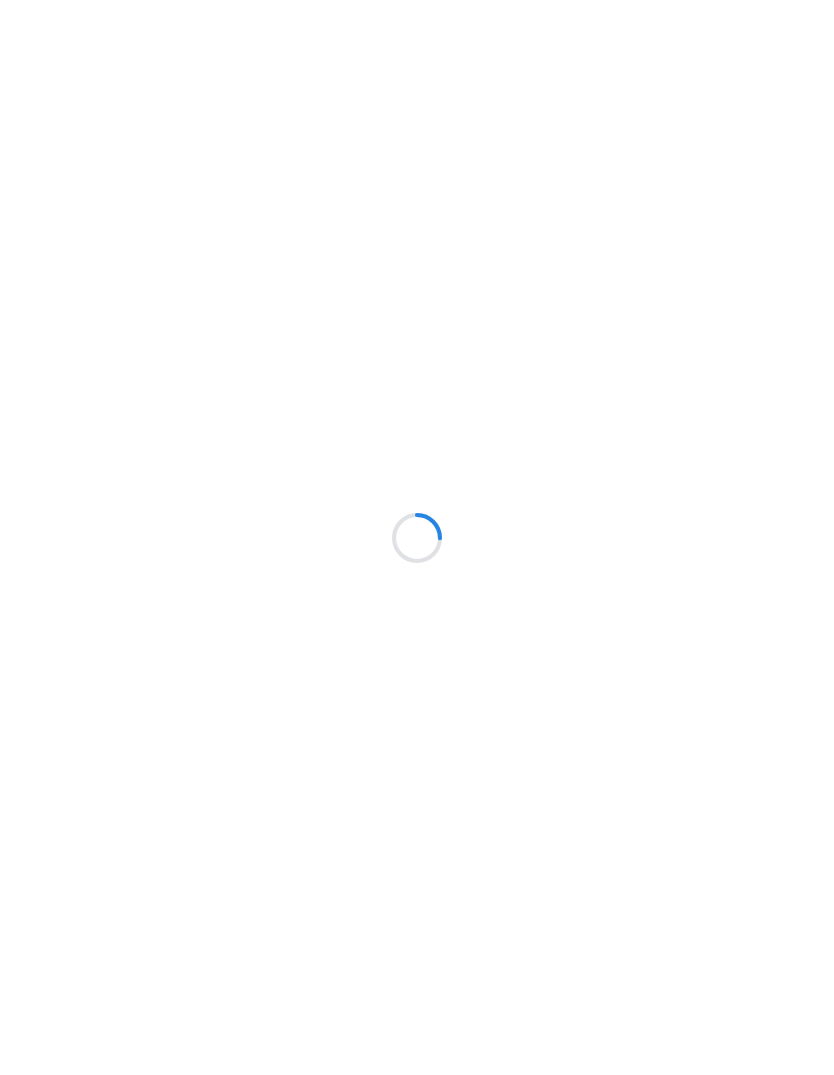 scroll, scrollTop: 0, scrollLeft: 0, axis: both 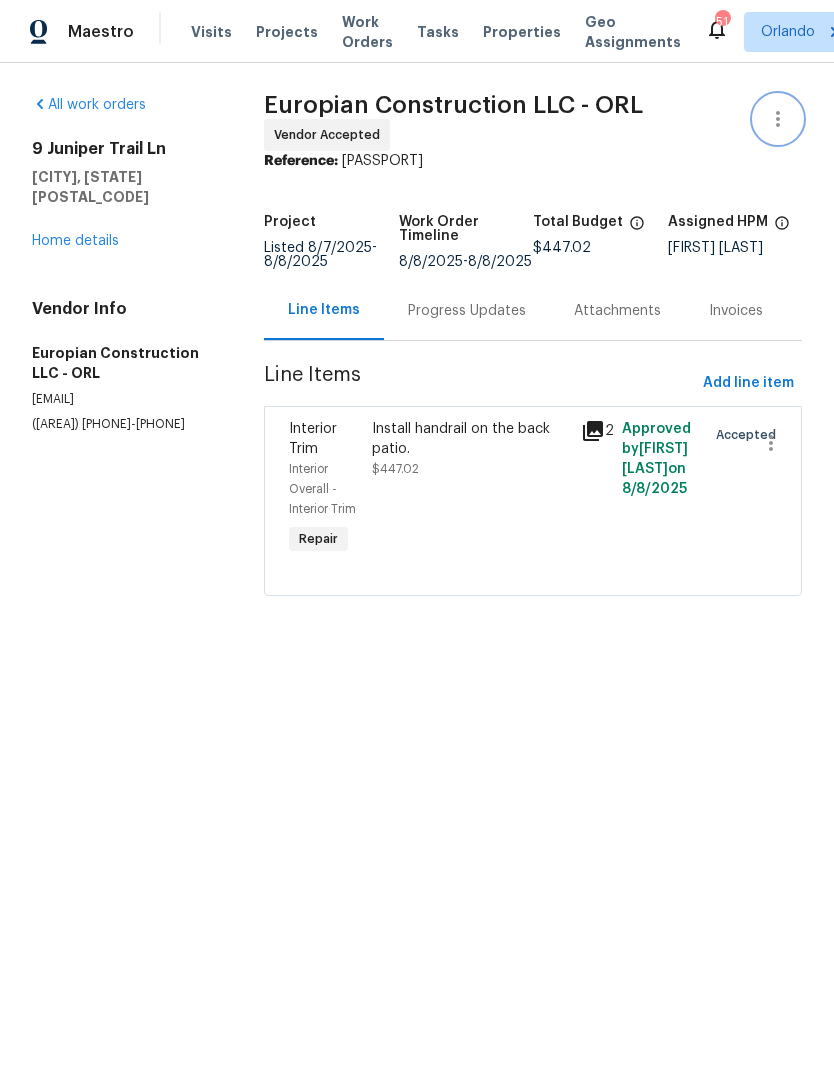 click 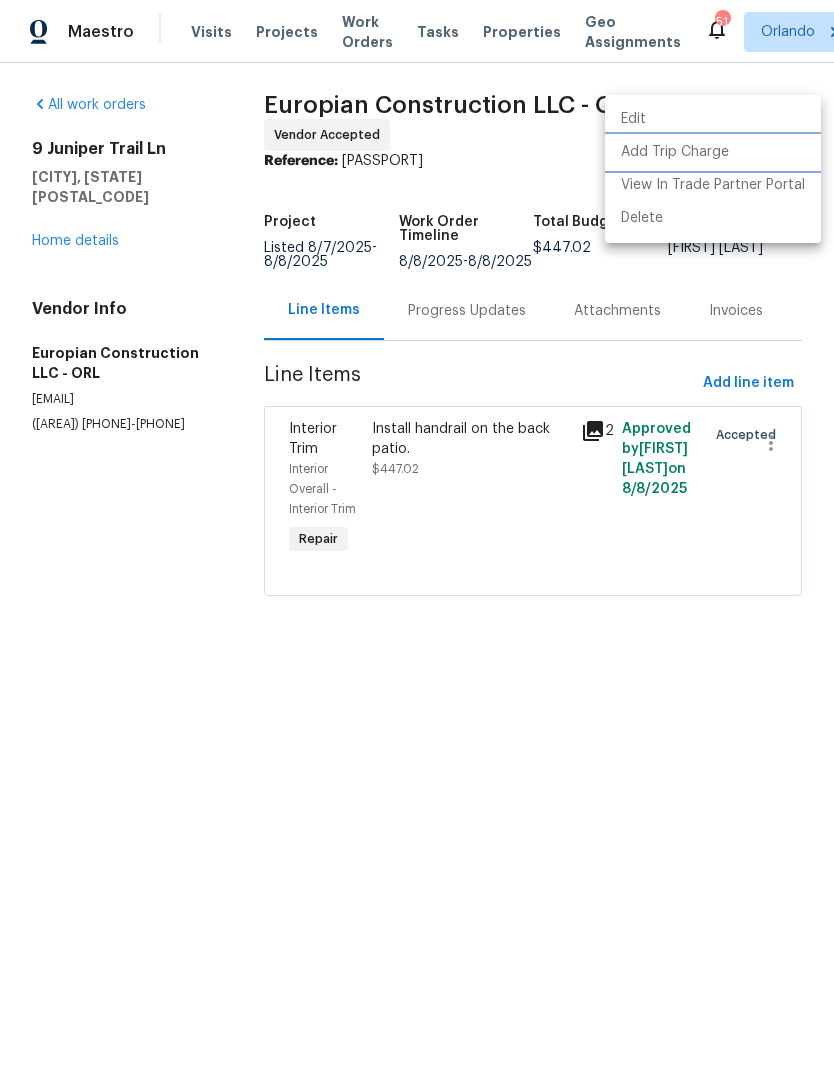 click on "Add Trip Charge" at bounding box center [713, 152] 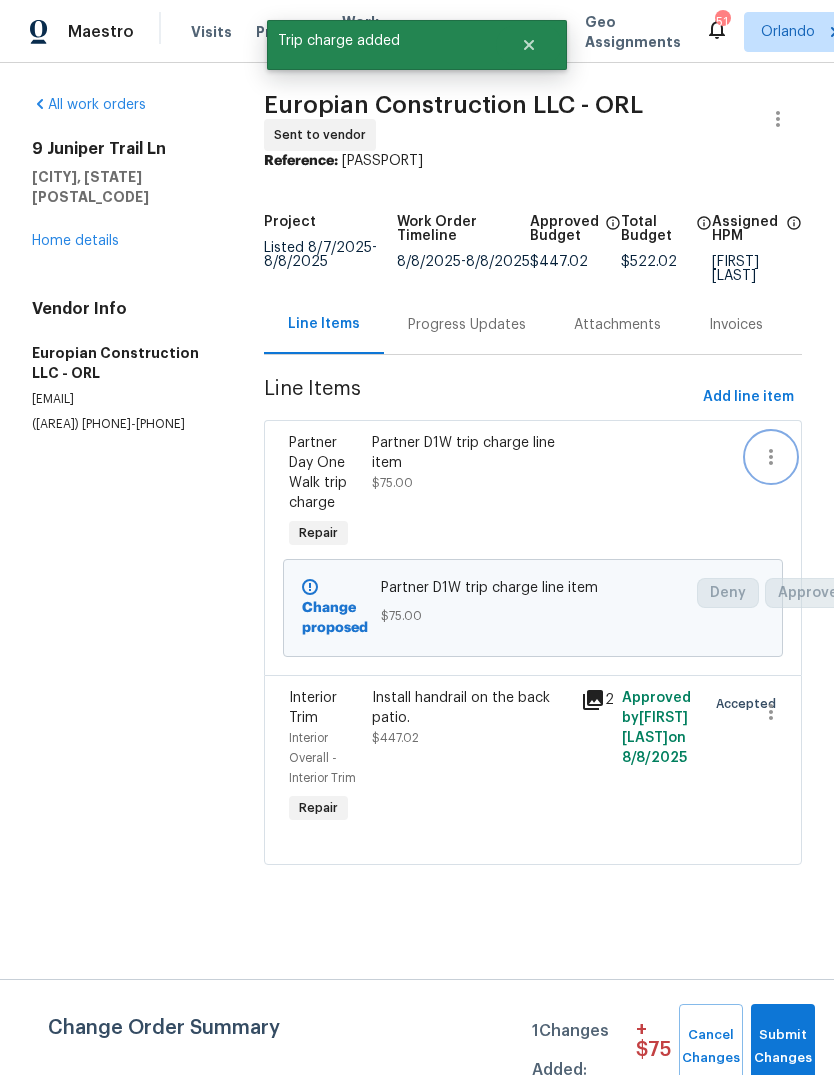 click 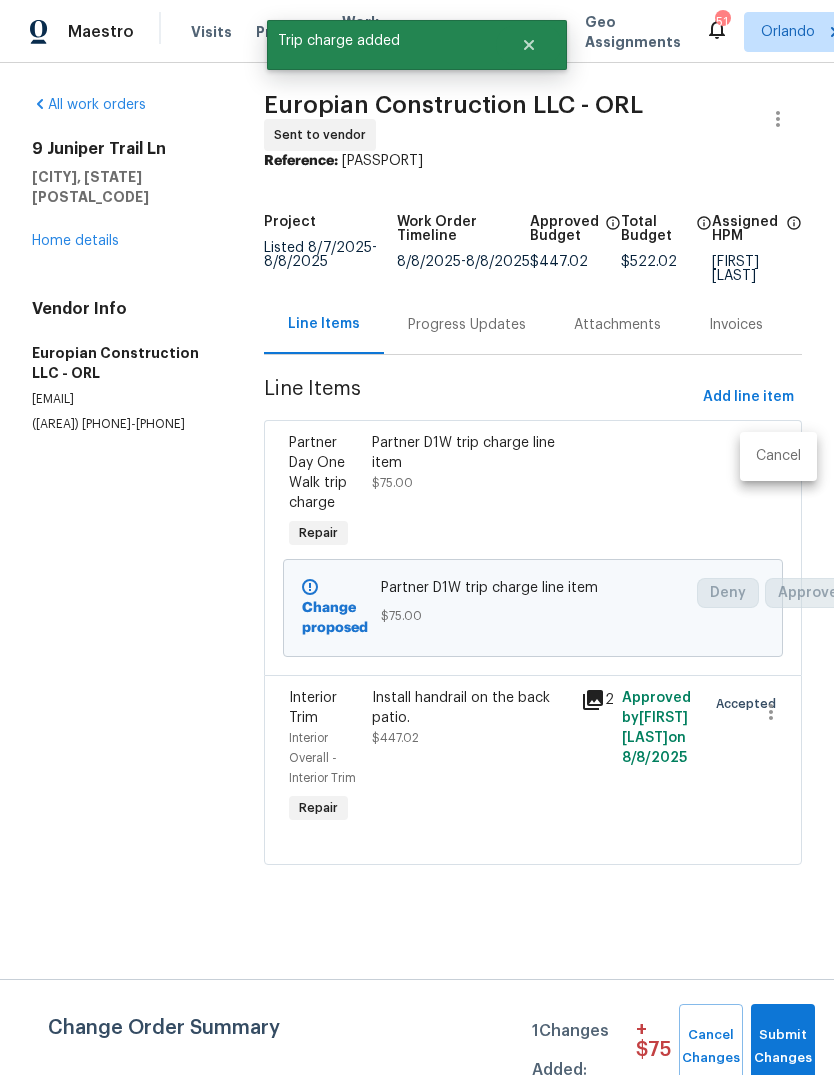click on "Cancel" at bounding box center [778, 456] 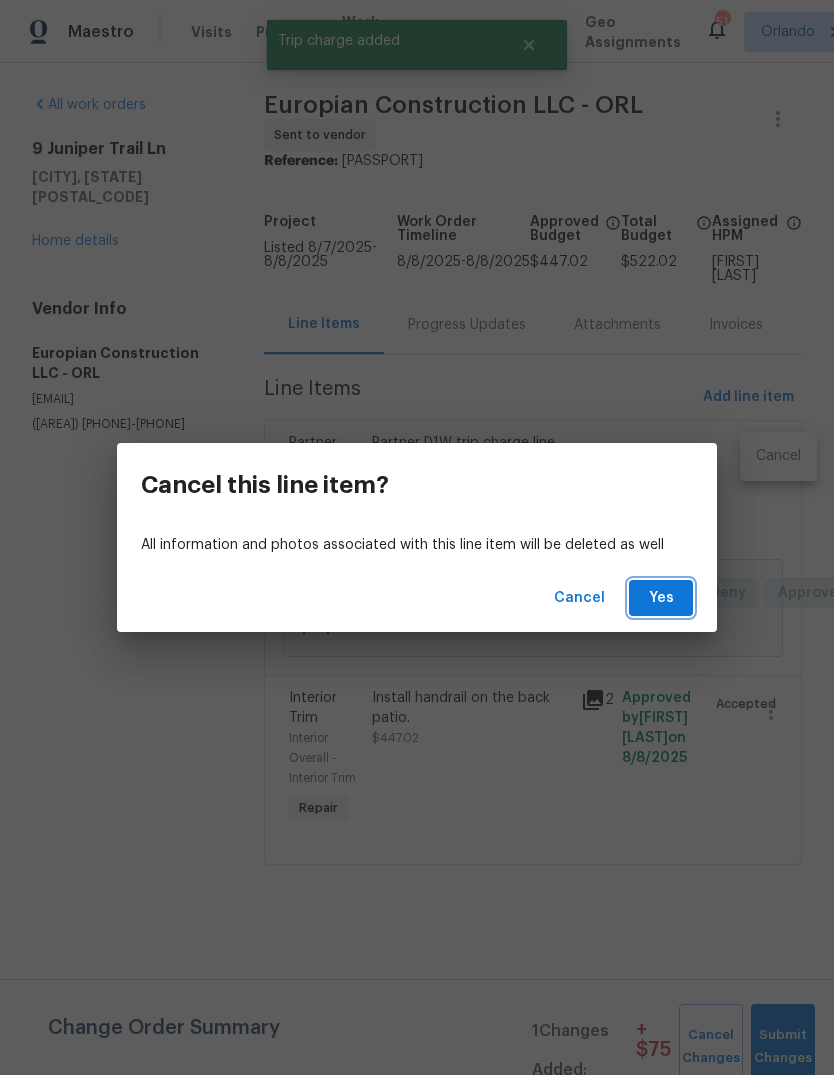click on "Yes" at bounding box center [661, 598] 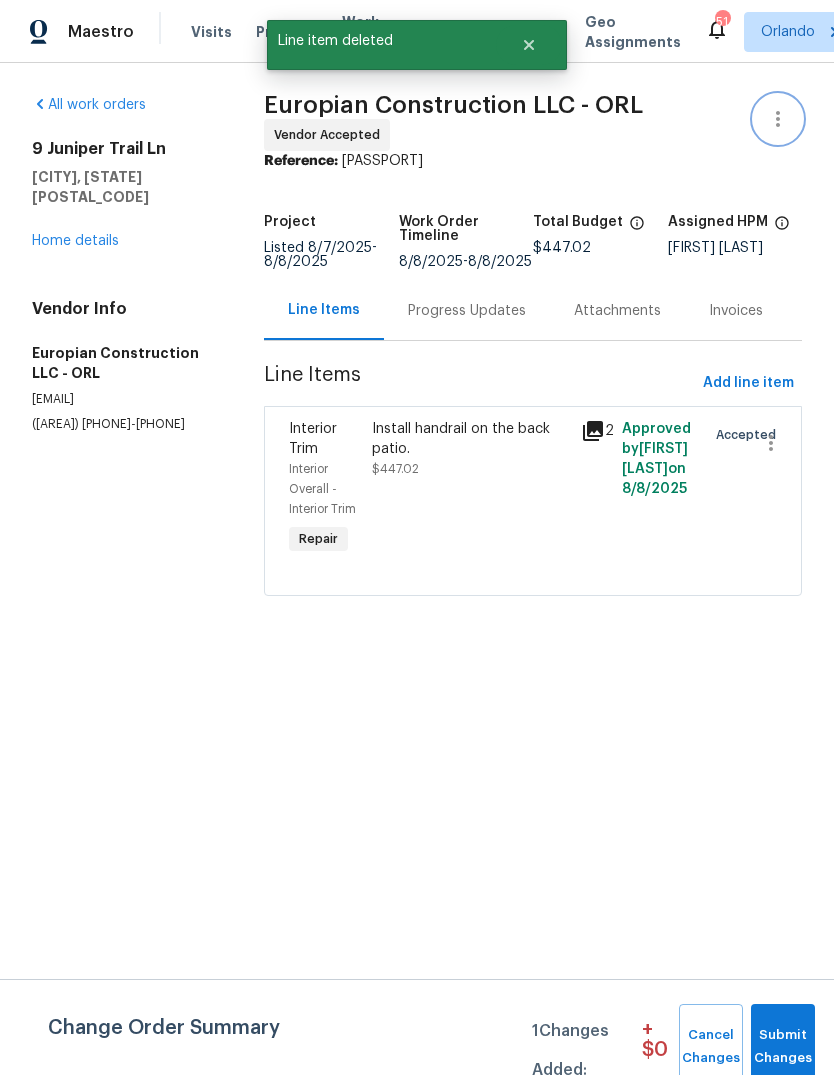 click 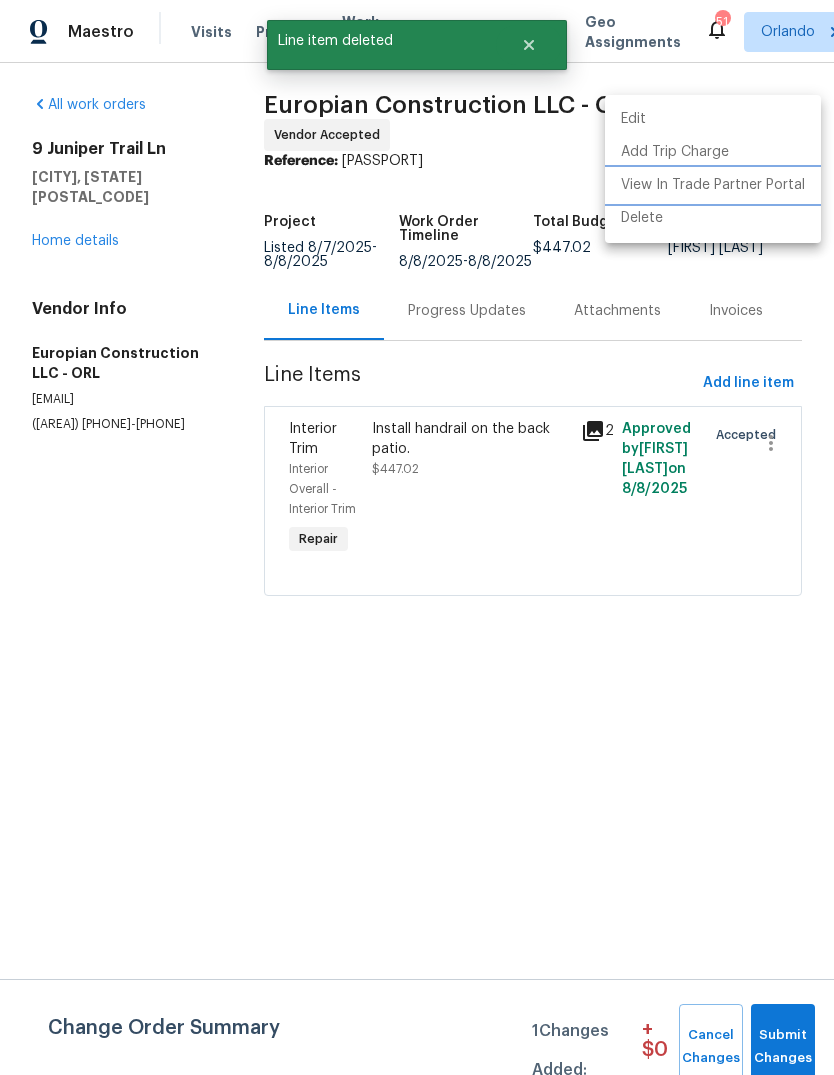 click on "View In Trade Partner Portal" at bounding box center [713, 185] 